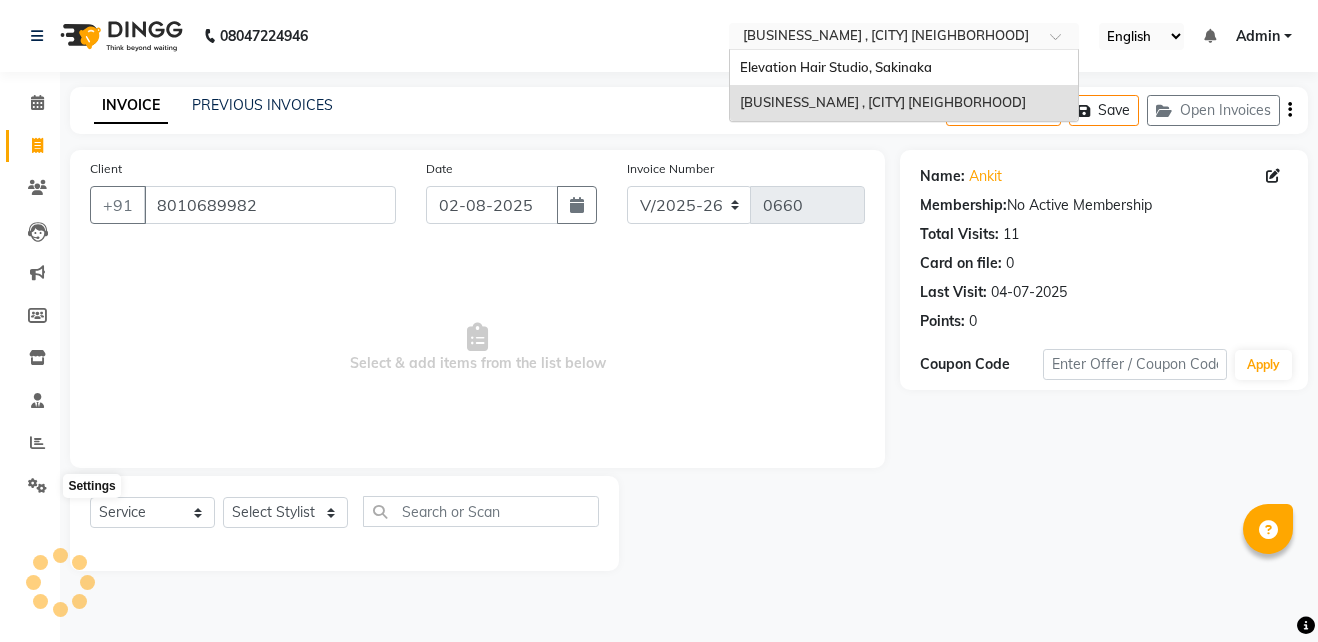 select on "6886" 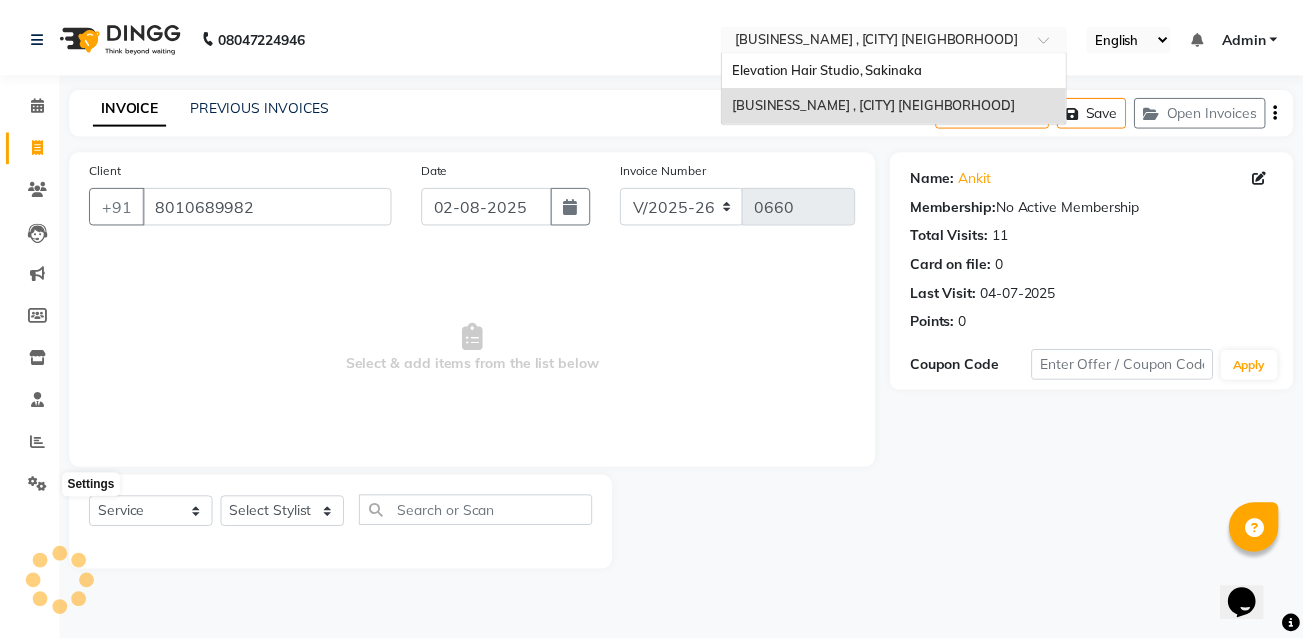 scroll, scrollTop: 0, scrollLeft: 0, axis: both 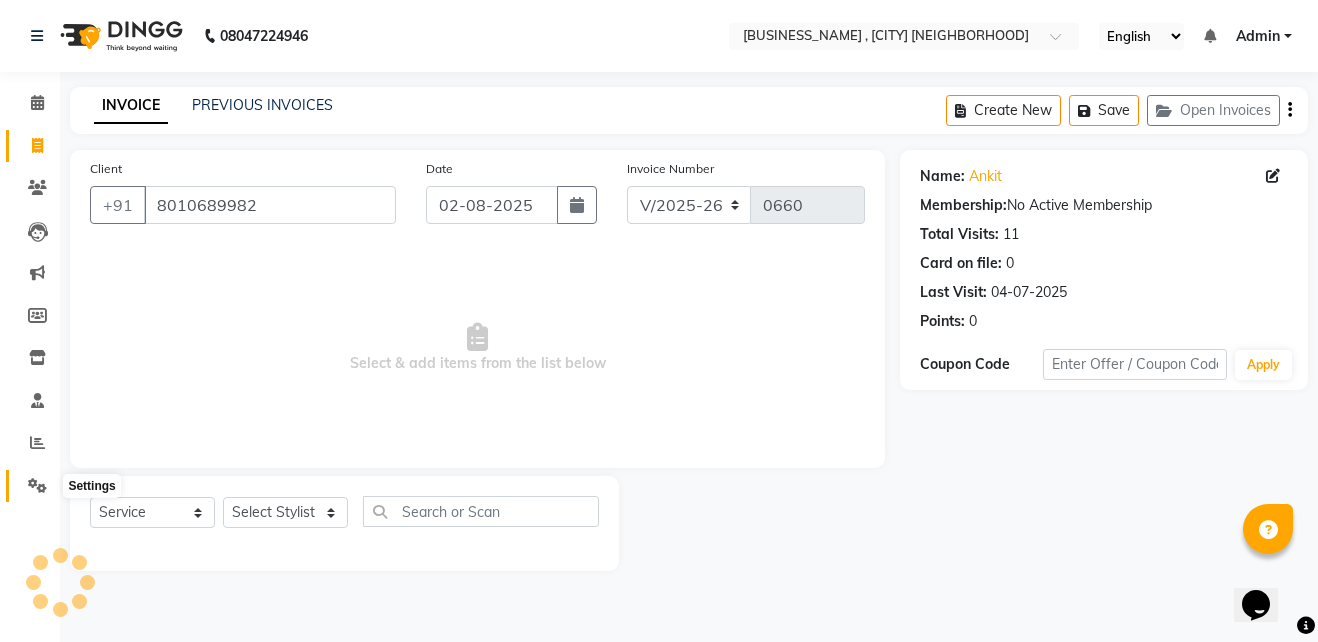 drag, startPoint x: 0, startPoint y: 0, endPoint x: 34, endPoint y: 482, distance: 483.1977 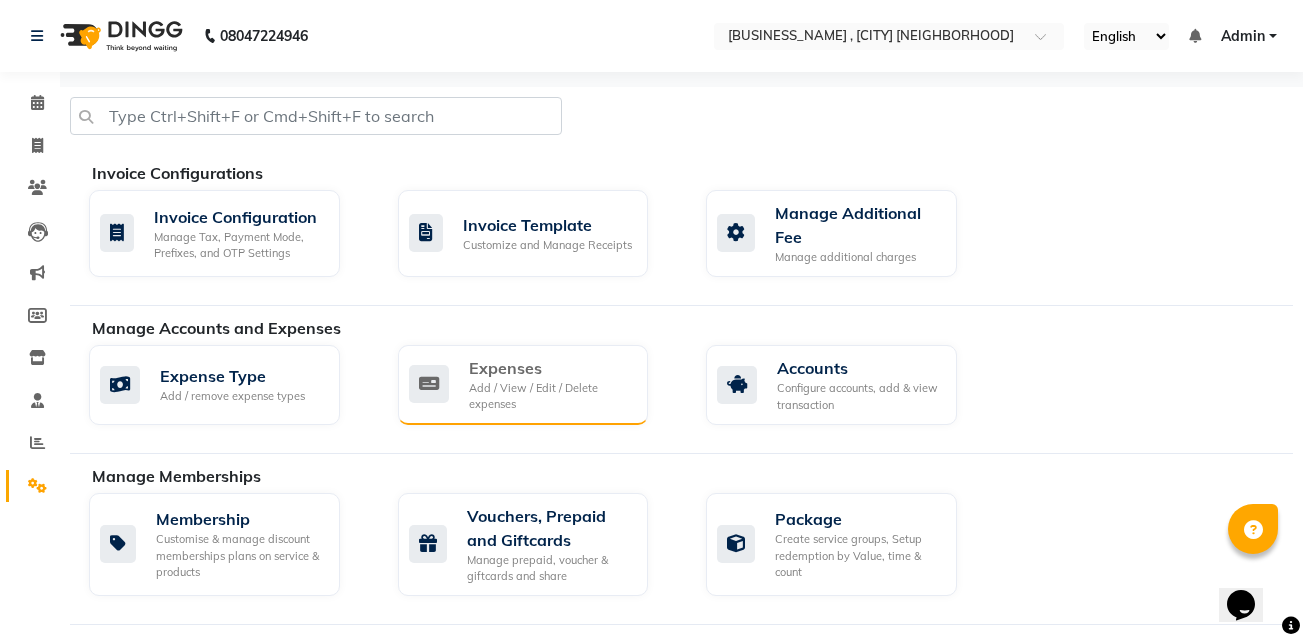 click on "Add / View / Edit / Delete expenses" 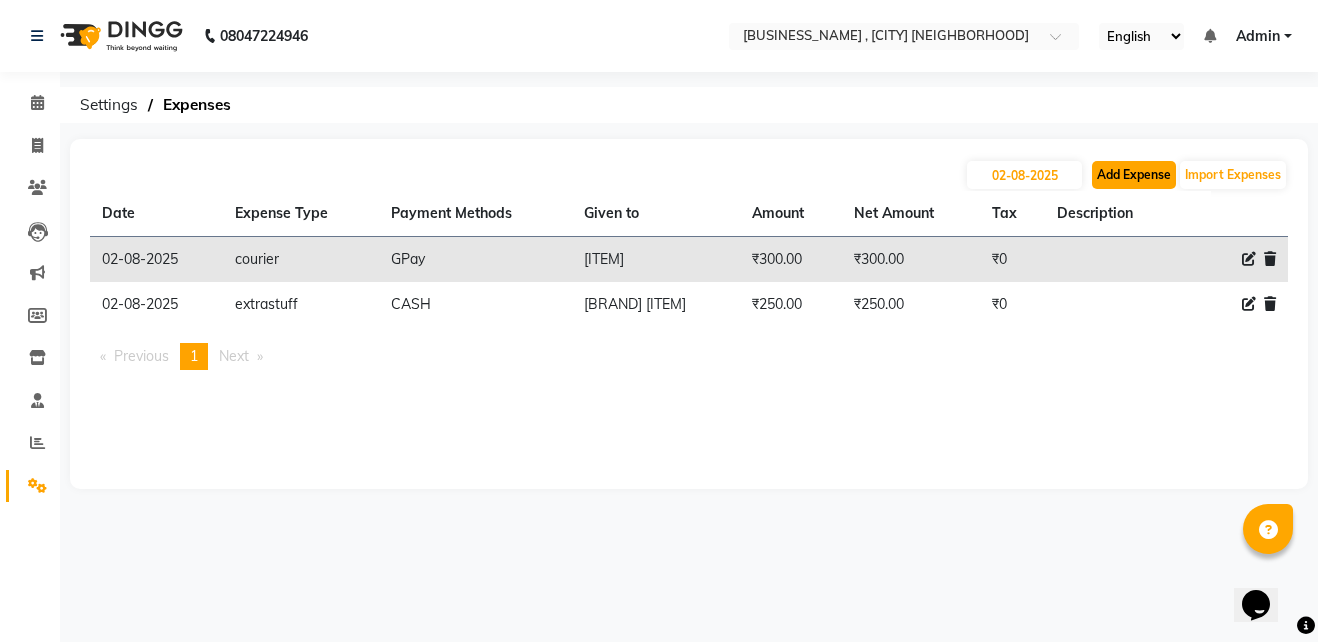 click on "Add Expense" 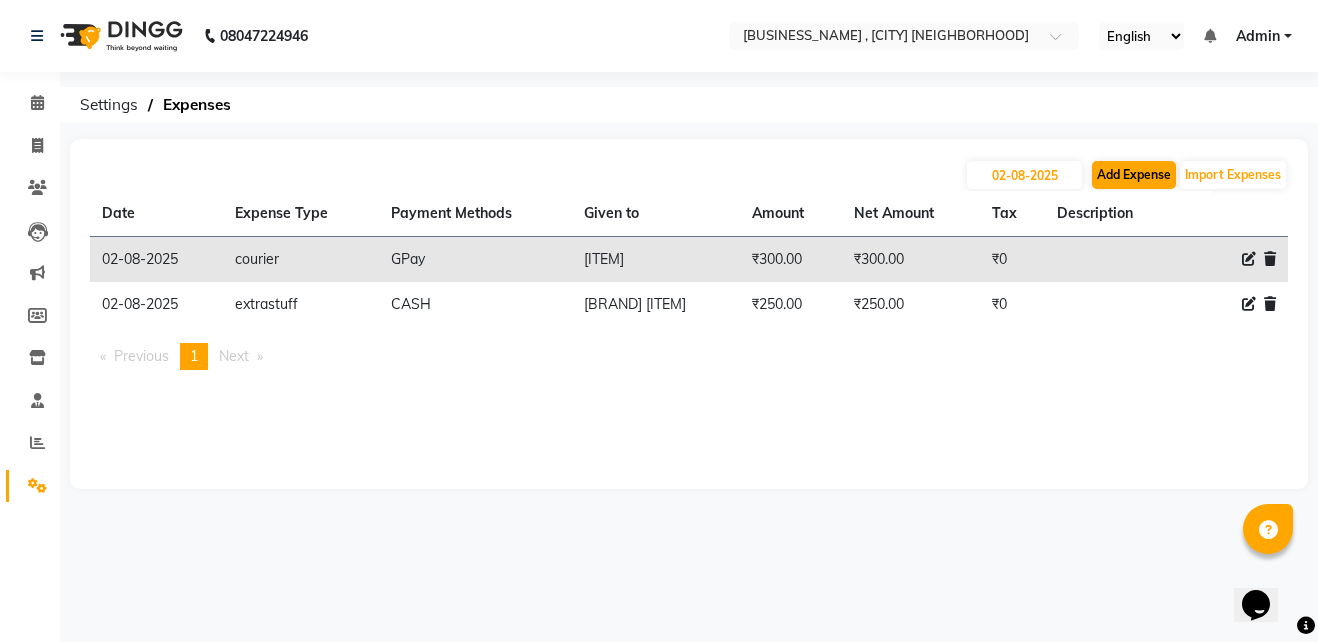 select on "1" 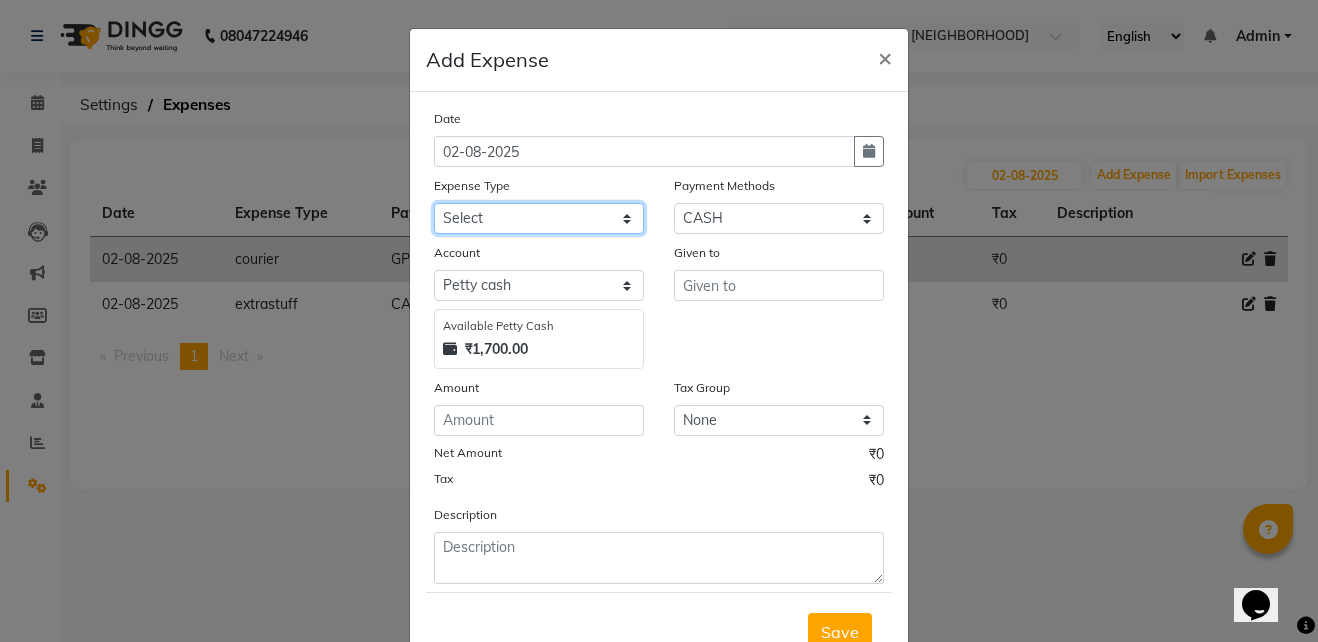 click on "Select AC Adrak Advance Salary agarbatti anees Appron asmoul advance salary Bank charges Car maintenance  CARPENTER Cash Deposited to bank Cash Handed over to Owner cellphone Client Snacks Clinical charges coffee conditioner courier diliptip dustbinplatebottle Equipment extrastuff fridge Fuel glue Govt fee greaser hairpatch hardware Incentive Insurance International purchase israil key lead light bill Loan Repayment Maintenance Marketing medicine milk Miscellaneous MRA ola Other paddlebrush PAINTER Pantry plumber Product product recharge rehman Rent Salary salary salary sandwich shampoo Staff Snacks sugar TAPE Tax Tea & Refreshment tissue towel trolly Utilities velocity VIDEO water web side WEFAST wireboard xerox" 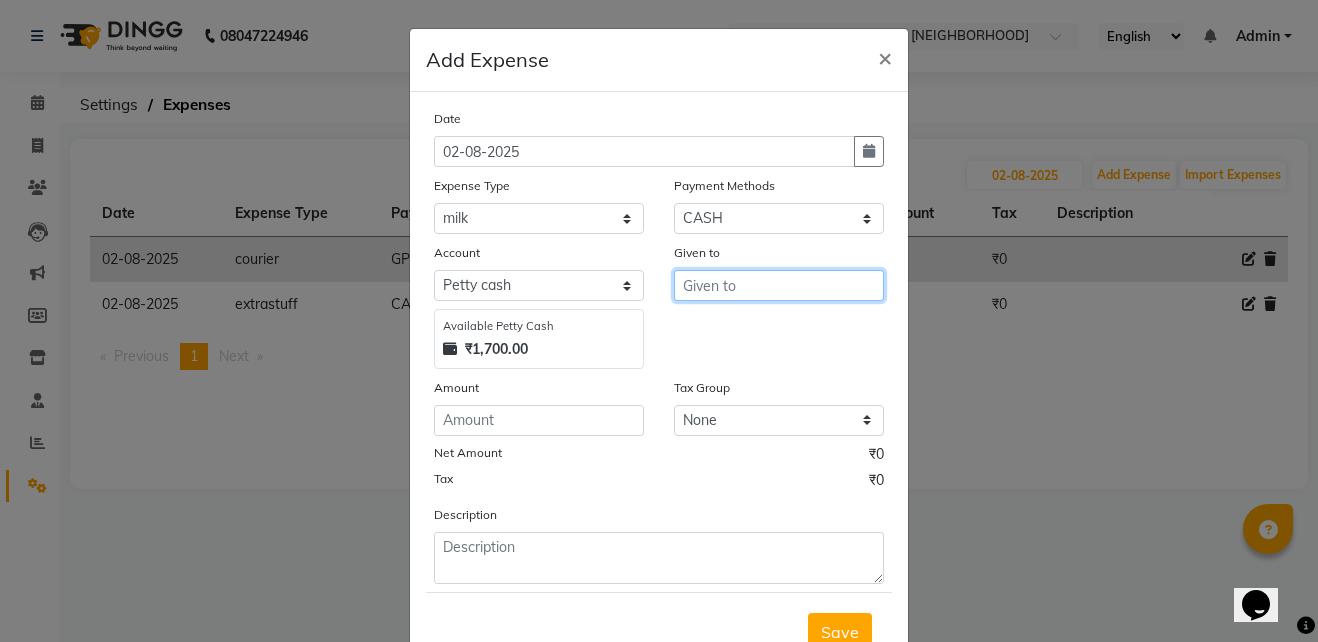 click at bounding box center (779, 285) 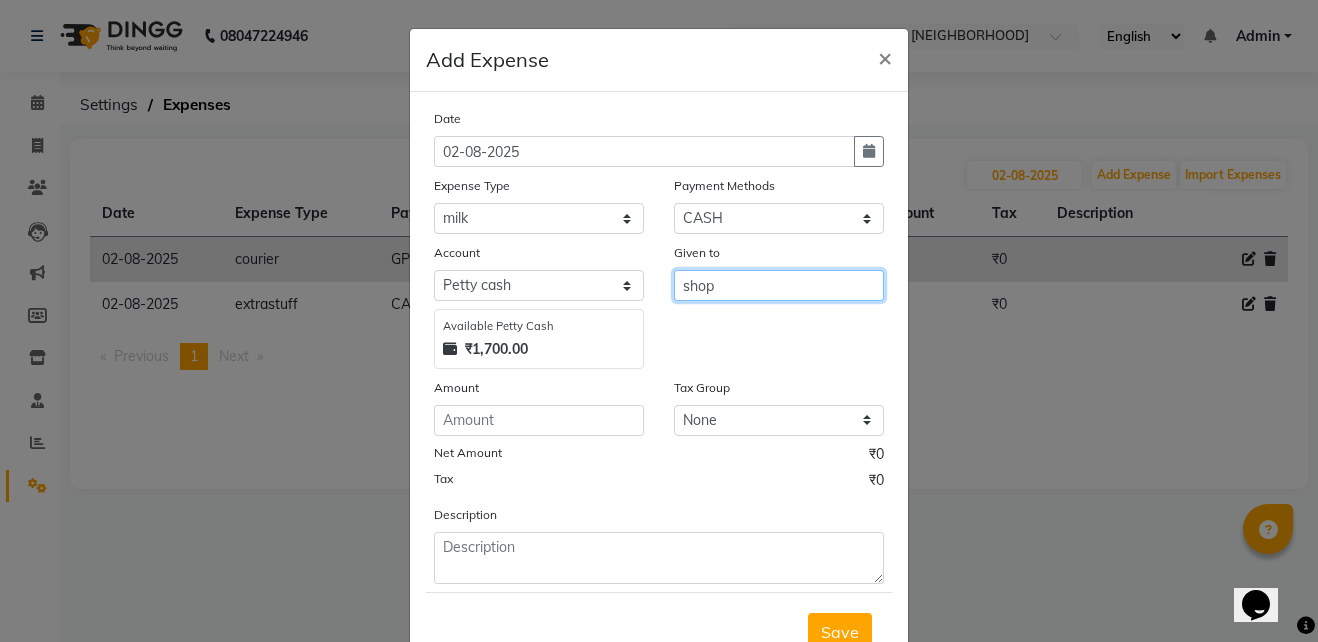 type on "shop" 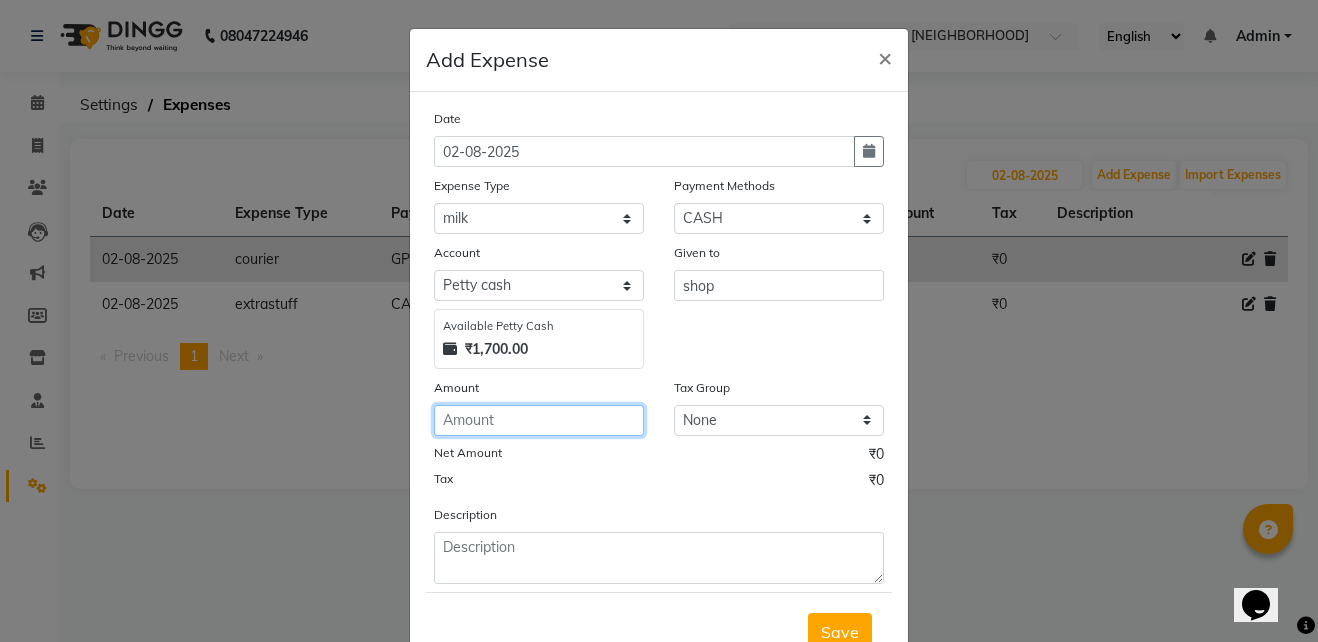 click 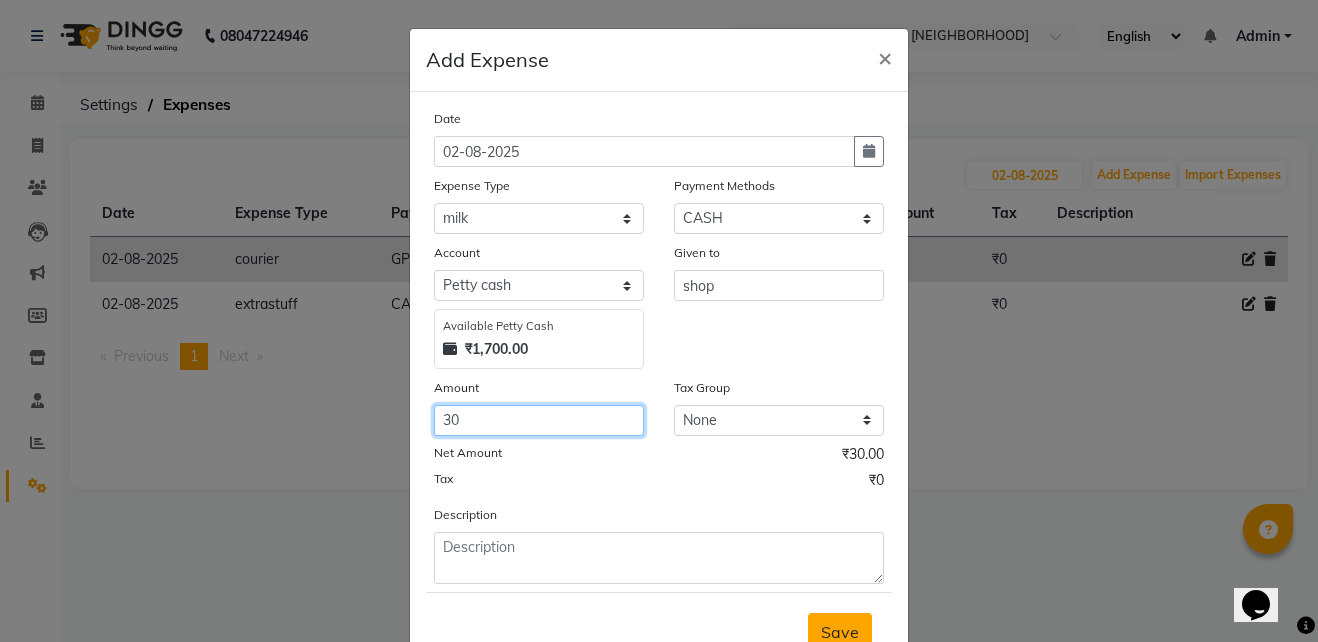 type on "30" 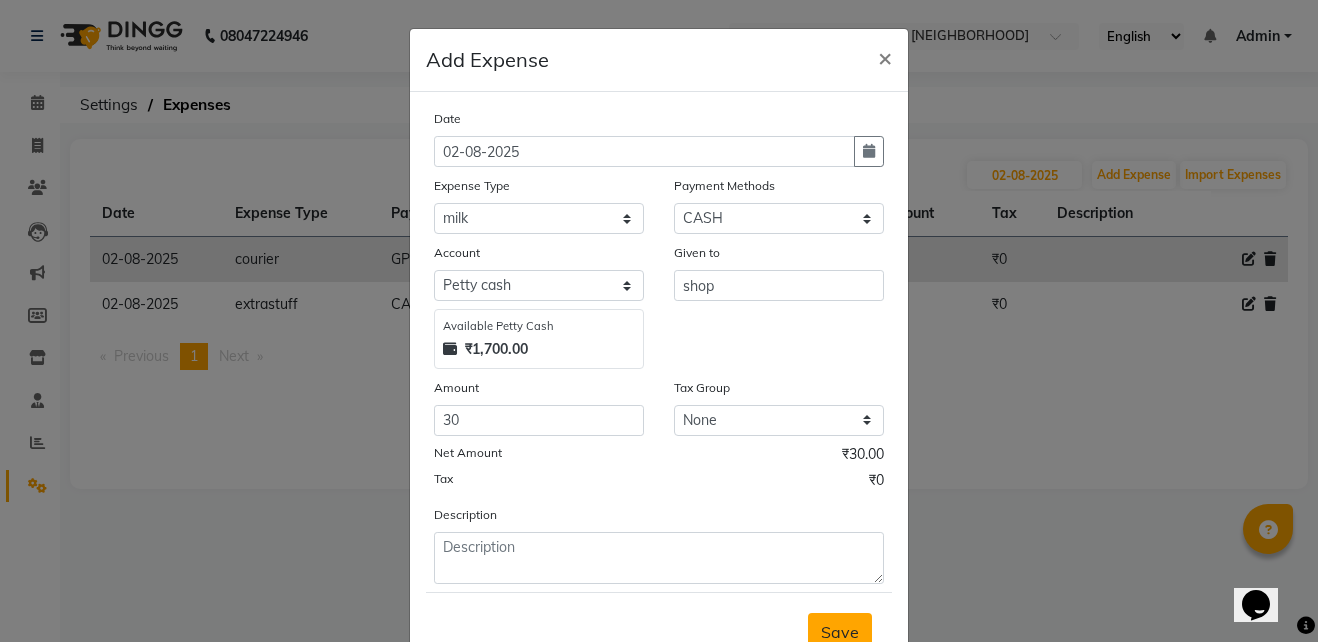 click on "Save" at bounding box center [840, 632] 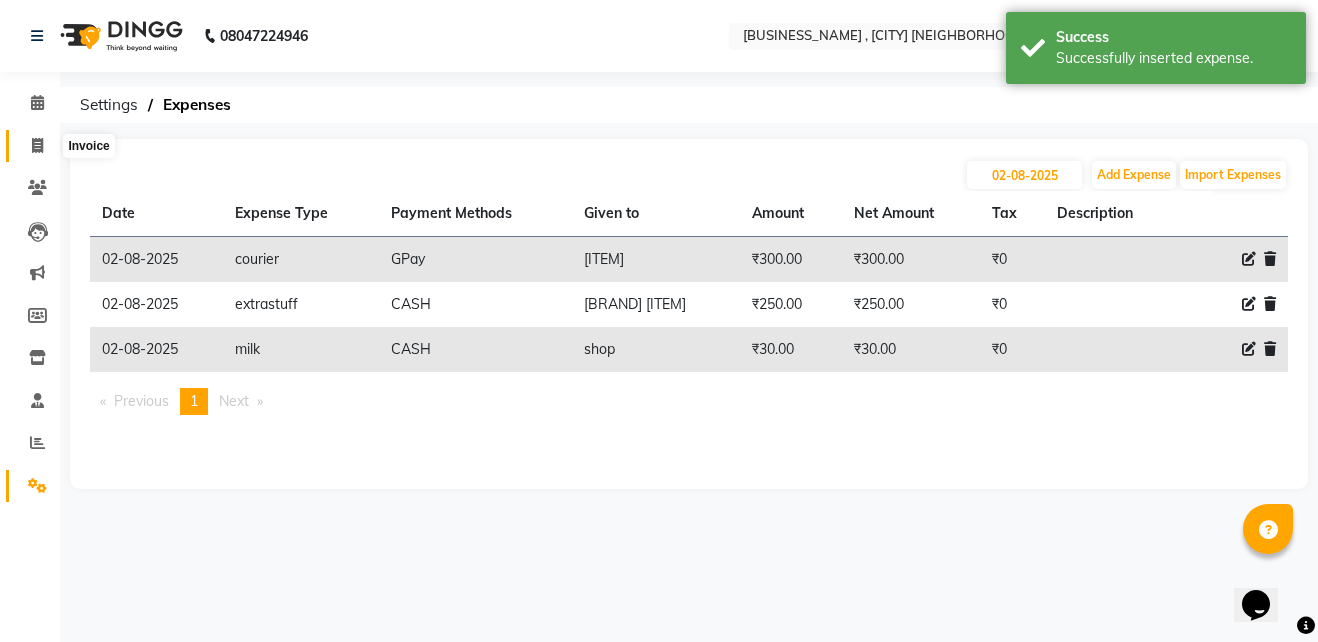 click 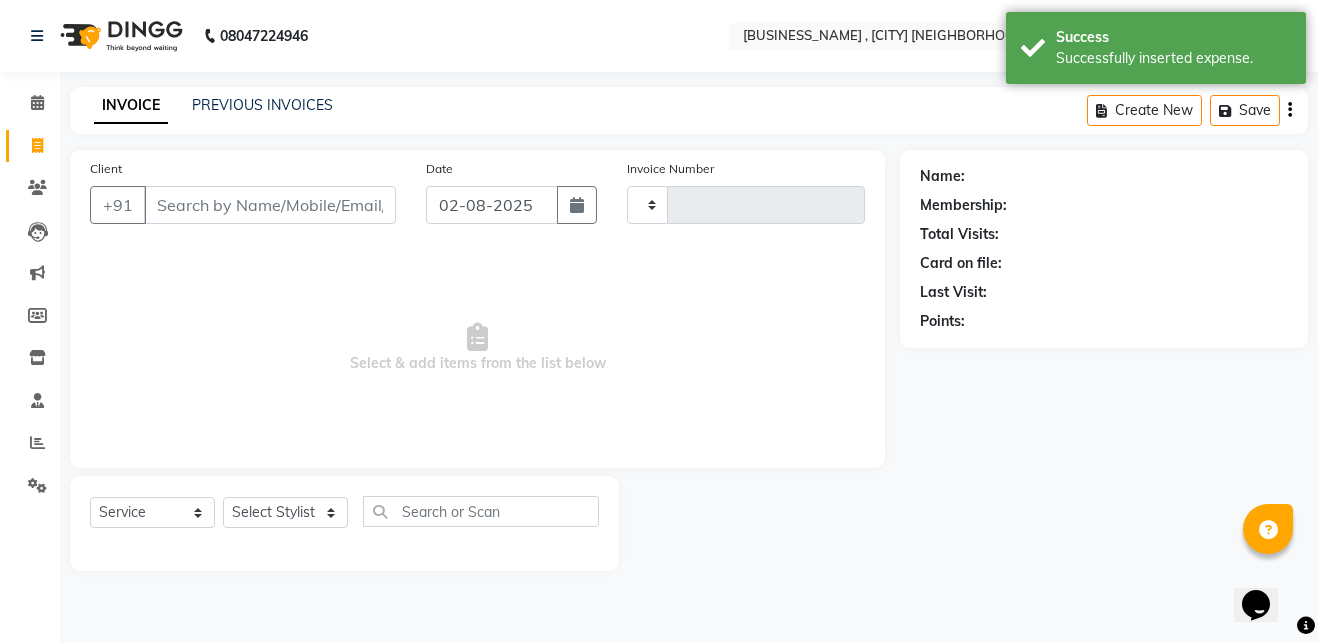 type on "0662" 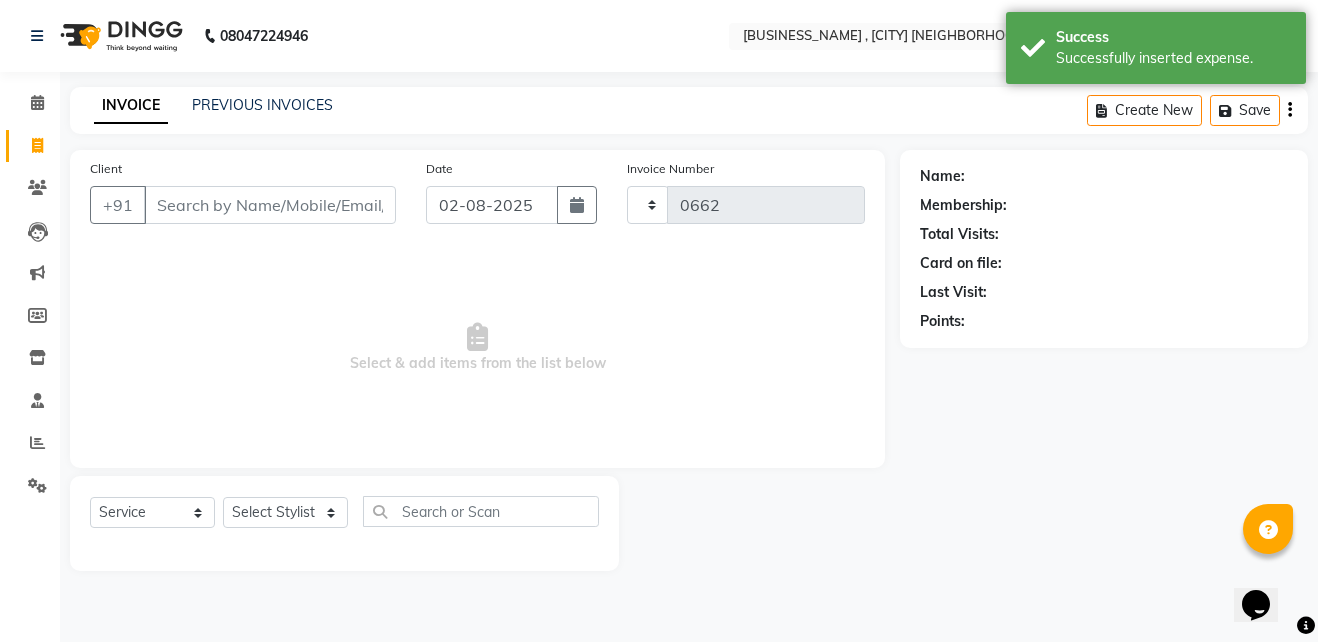 select on "6886" 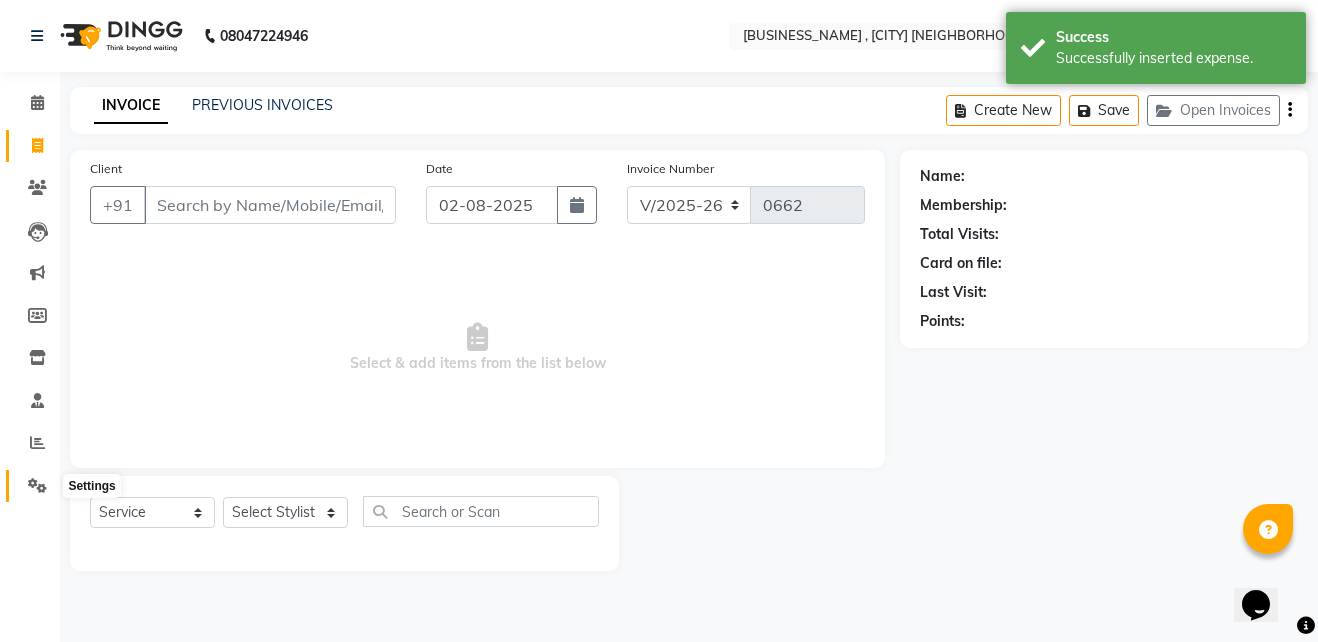 click 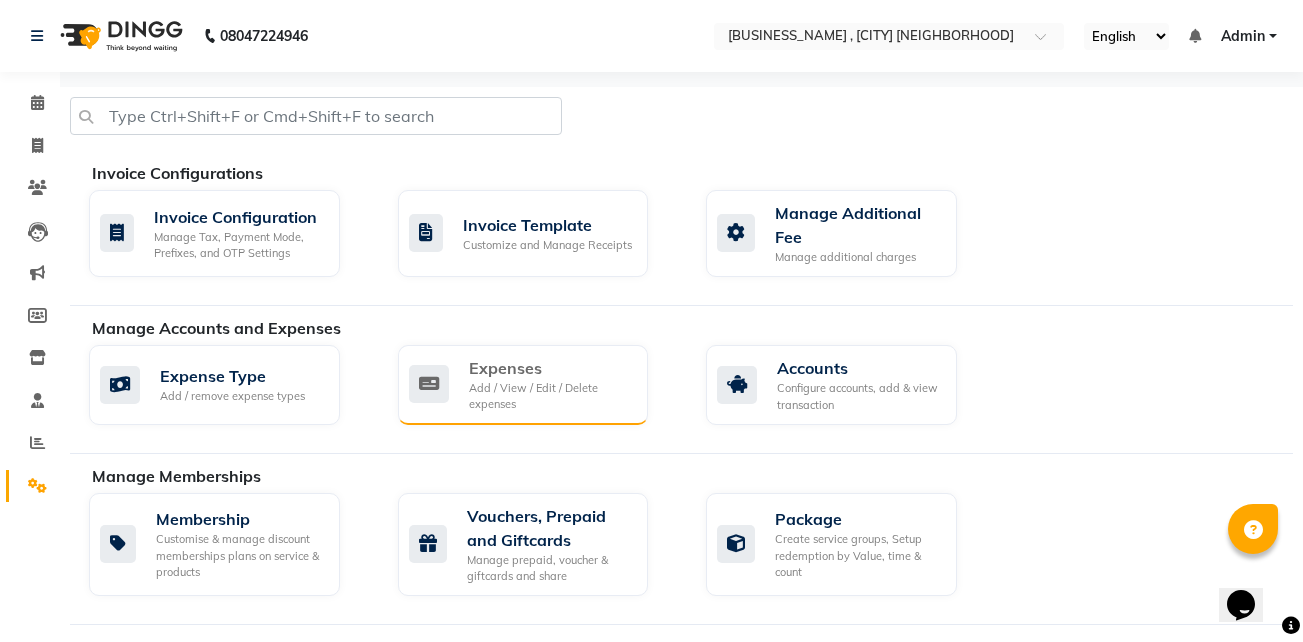 click on "Add / View / Edit / Delete expenses" 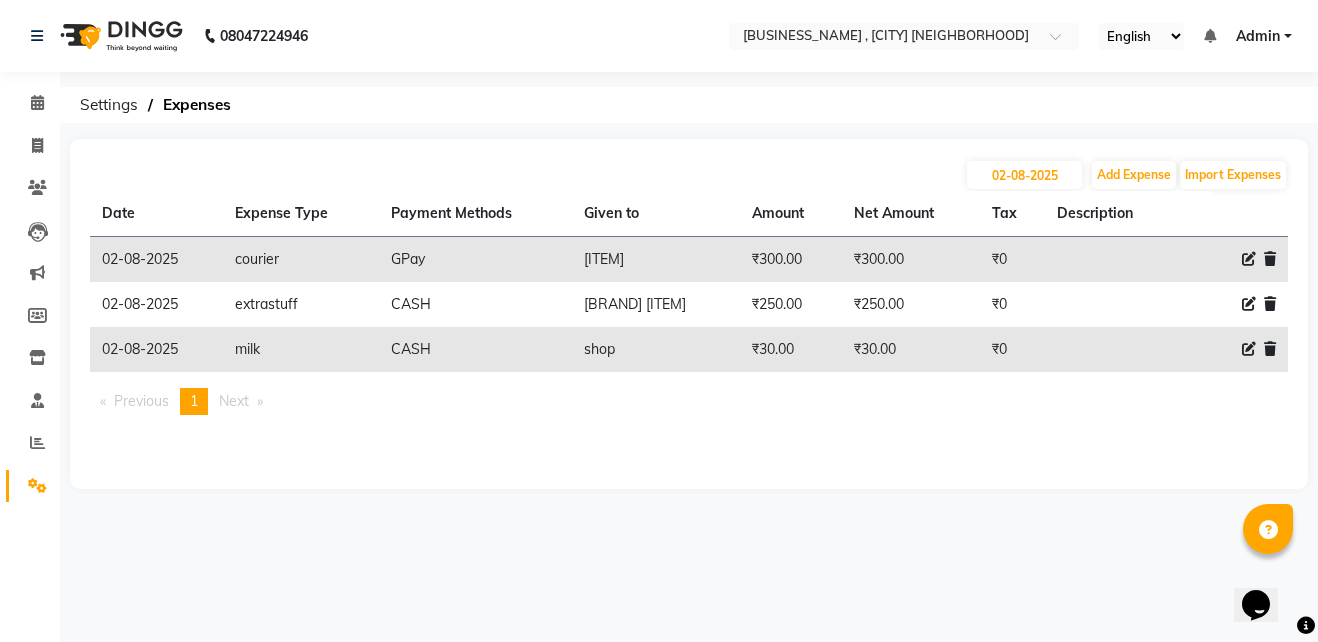 click 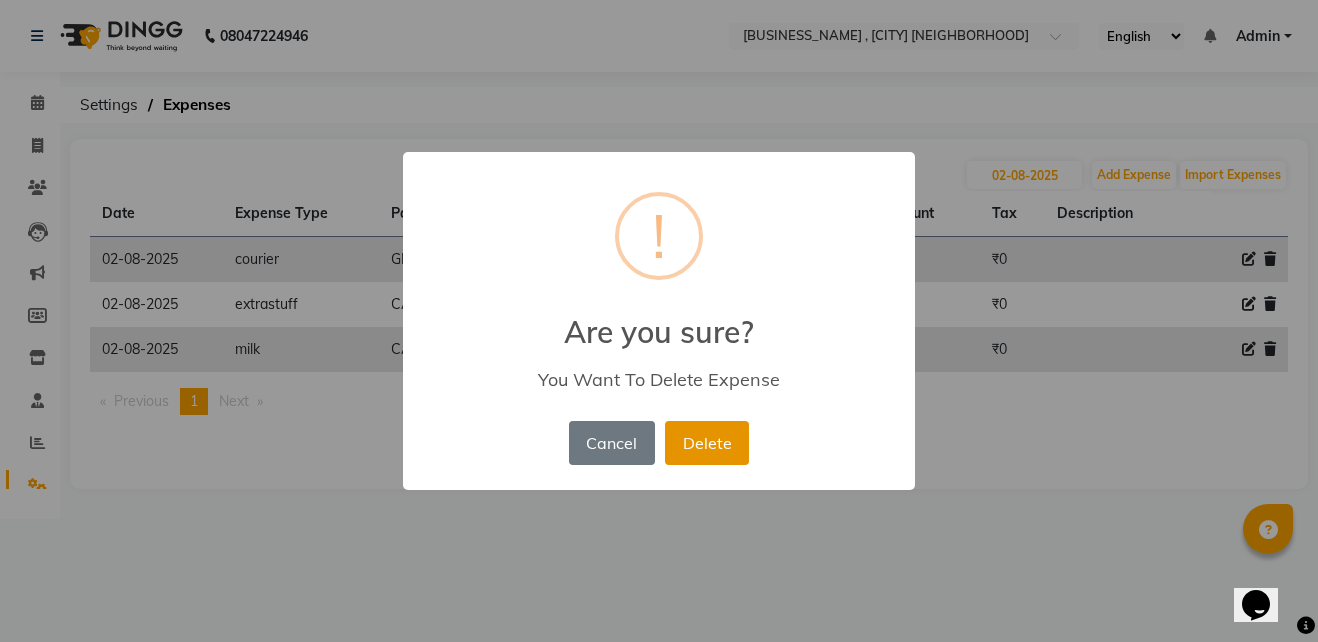 click on "Delete" at bounding box center (707, 443) 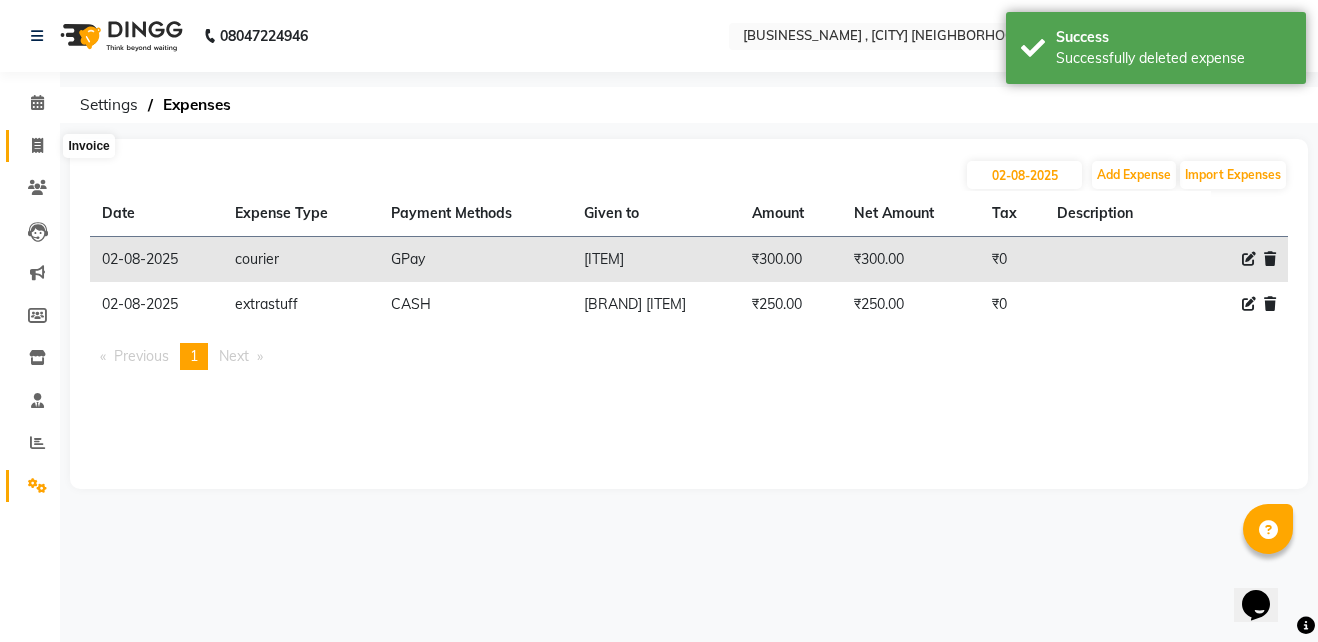 click 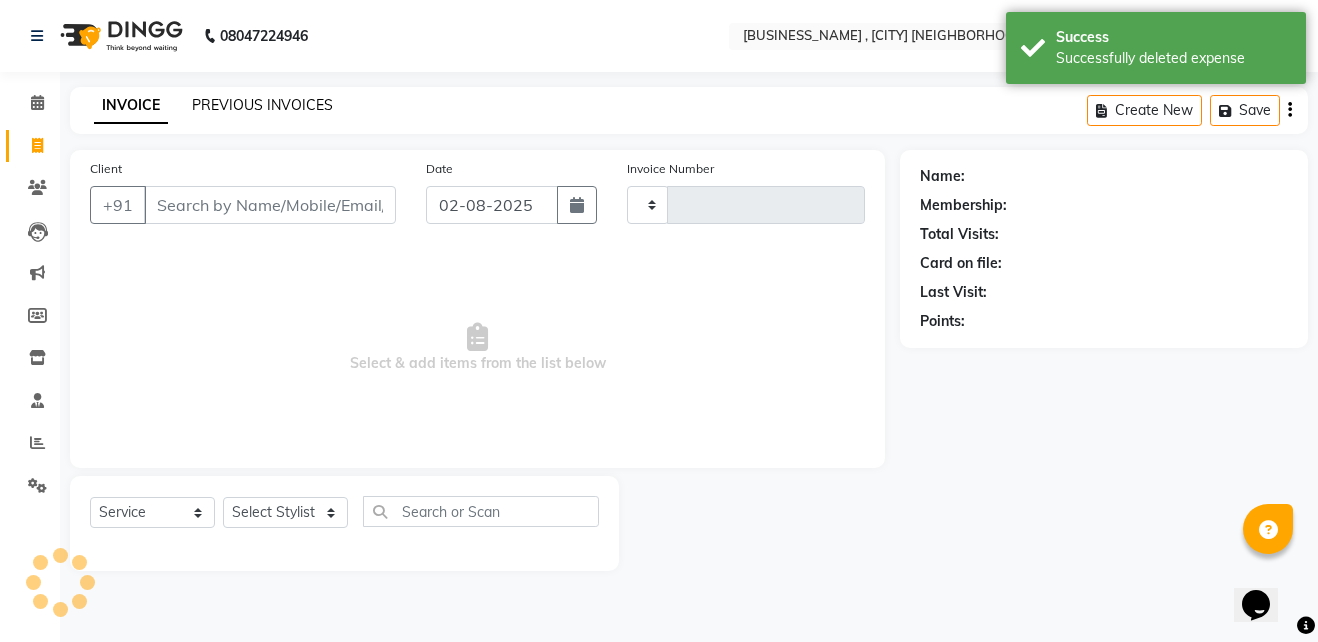 type on "0662" 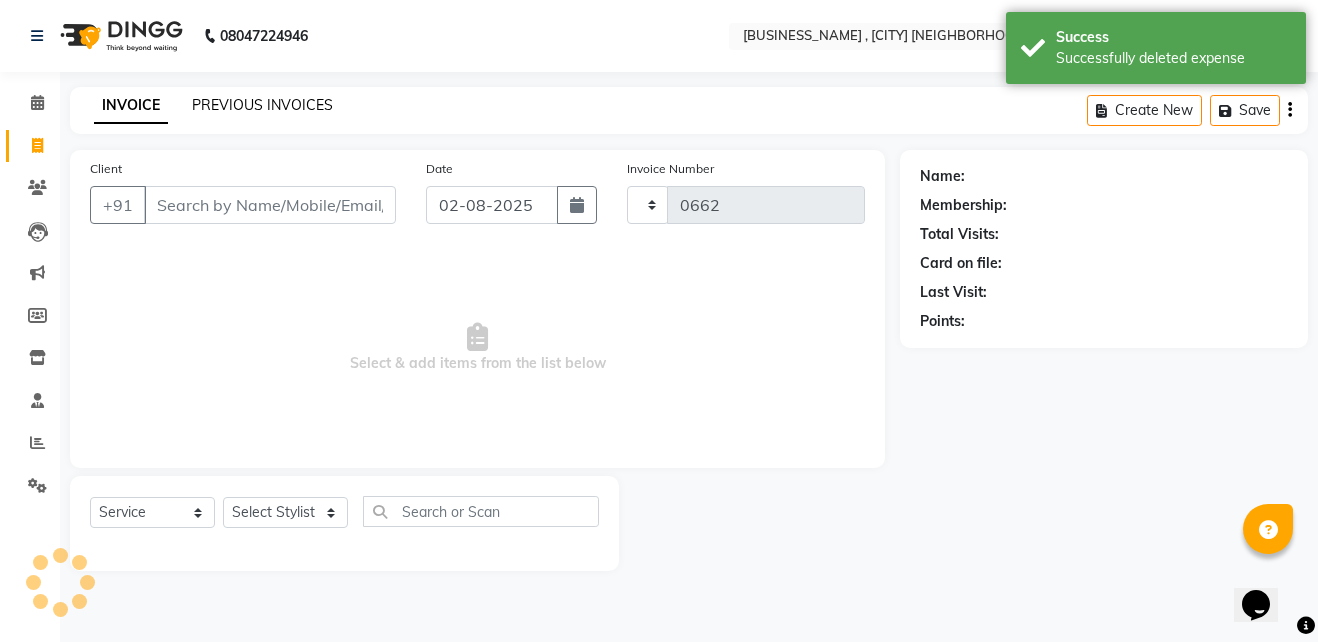 select on "6886" 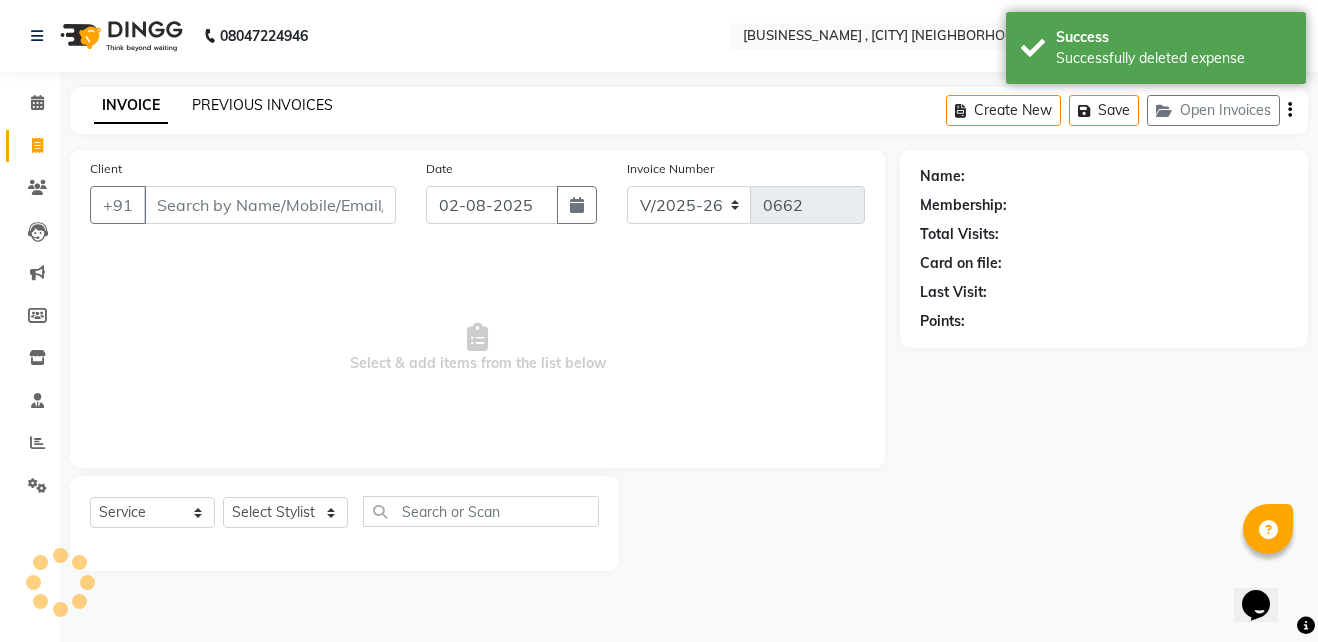 click on "PREVIOUS INVOICES" 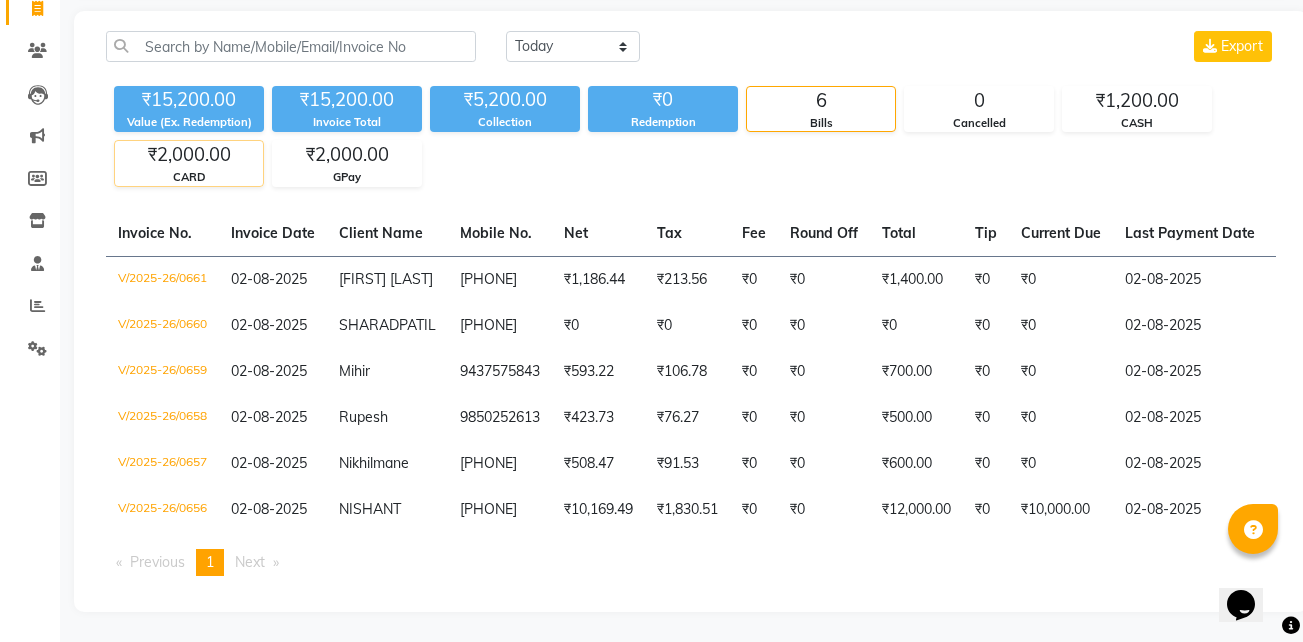 scroll, scrollTop: 0, scrollLeft: 0, axis: both 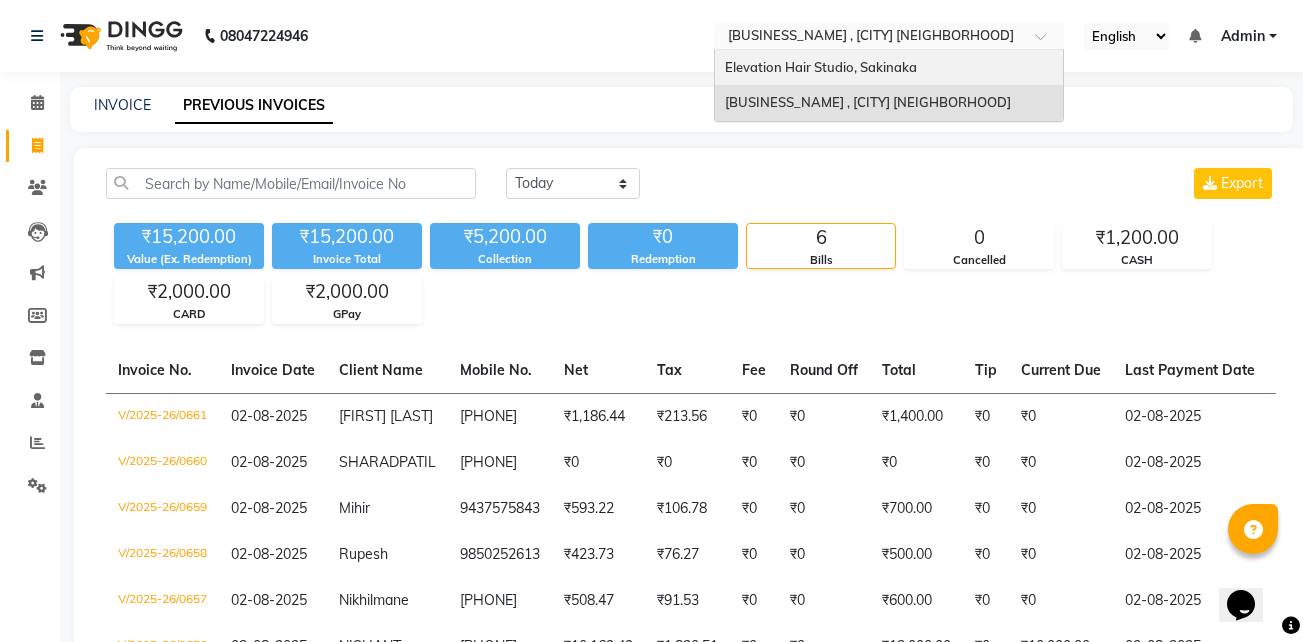 drag, startPoint x: 783, startPoint y: 29, endPoint x: 795, endPoint y: 68, distance: 40.804413 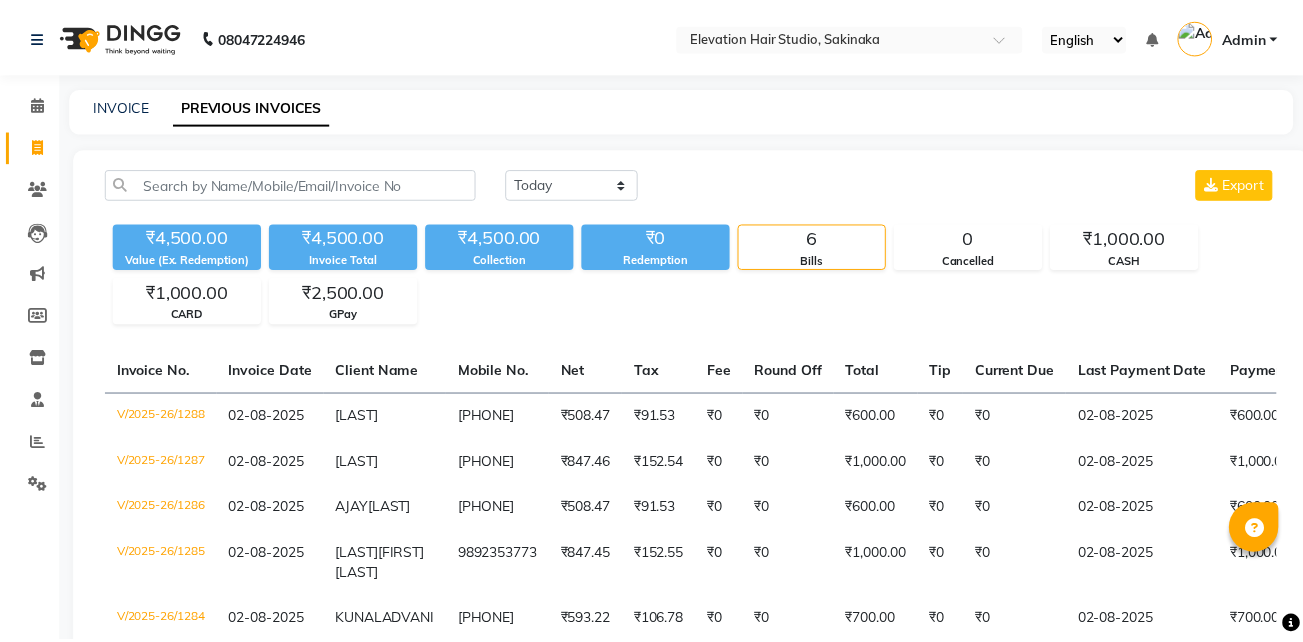 scroll, scrollTop: 0, scrollLeft: 0, axis: both 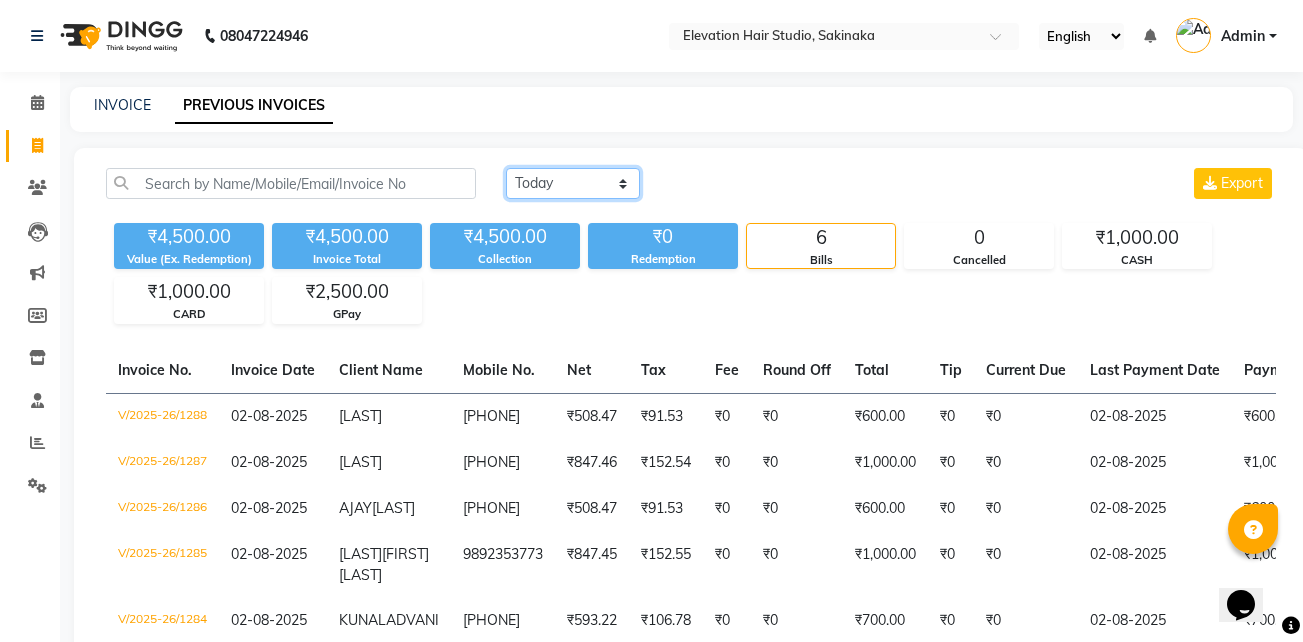 click on "Today Yesterday Custom Range" 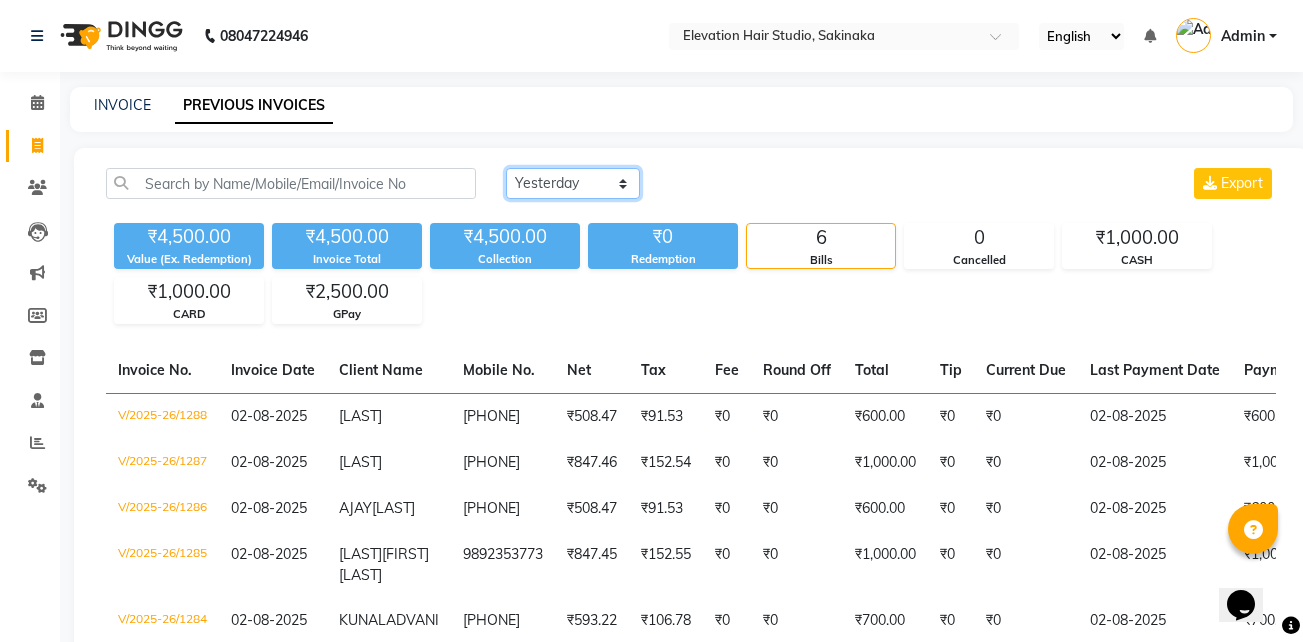 click on "Today Yesterday Custom Range" 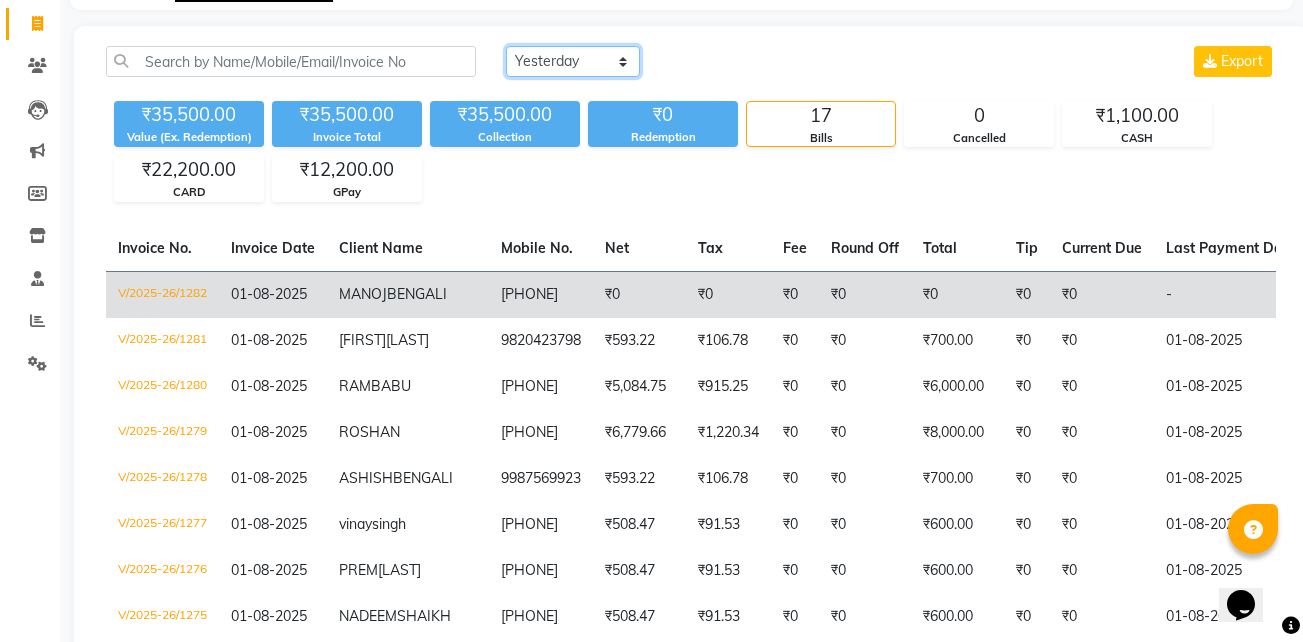 scroll, scrollTop: 129, scrollLeft: 0, axis: vertical 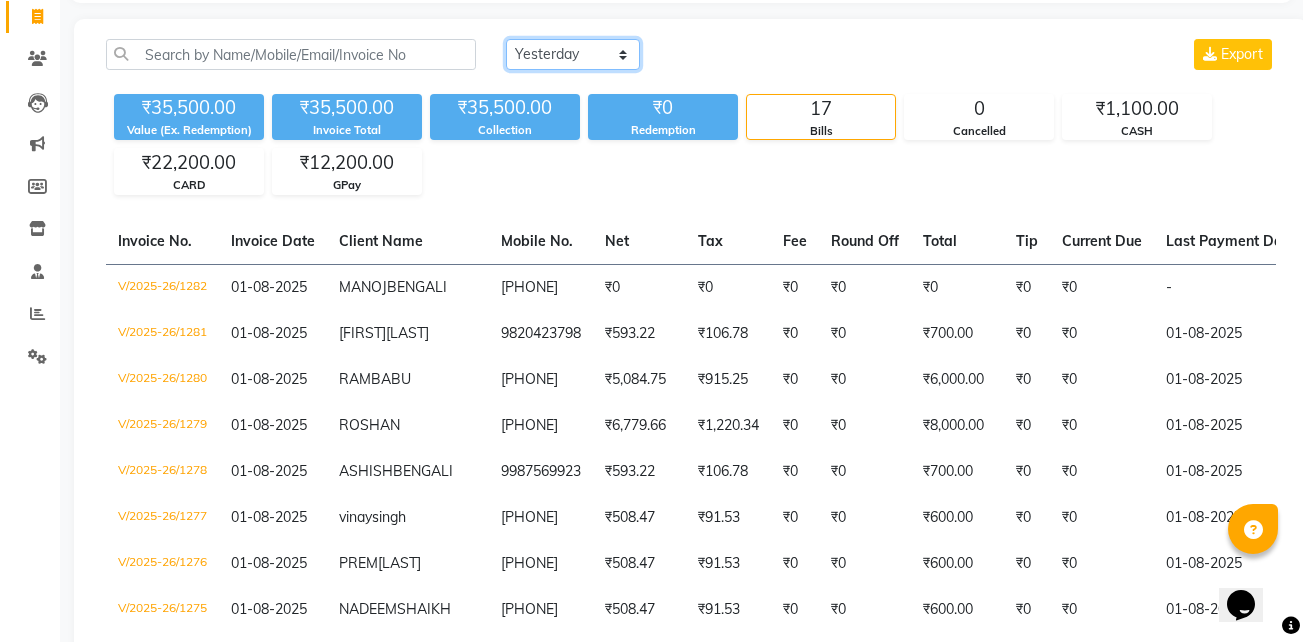 click on "Today Yesterday Custom Range" 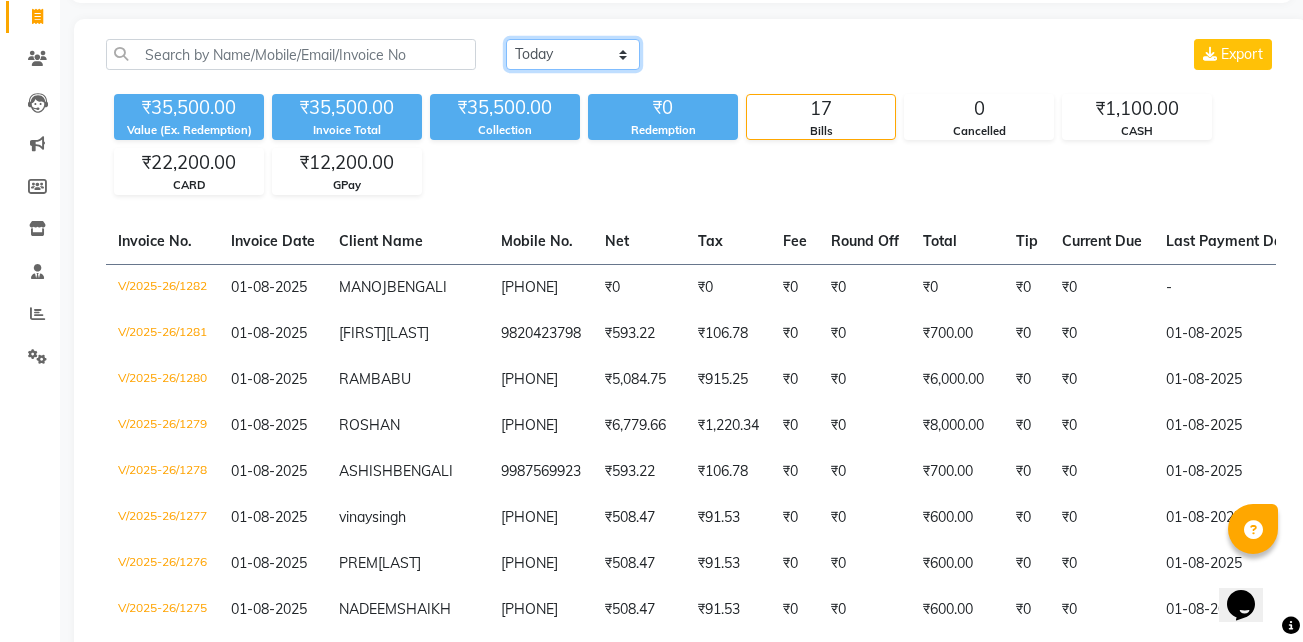click on "Today Yesterday Custom Range" 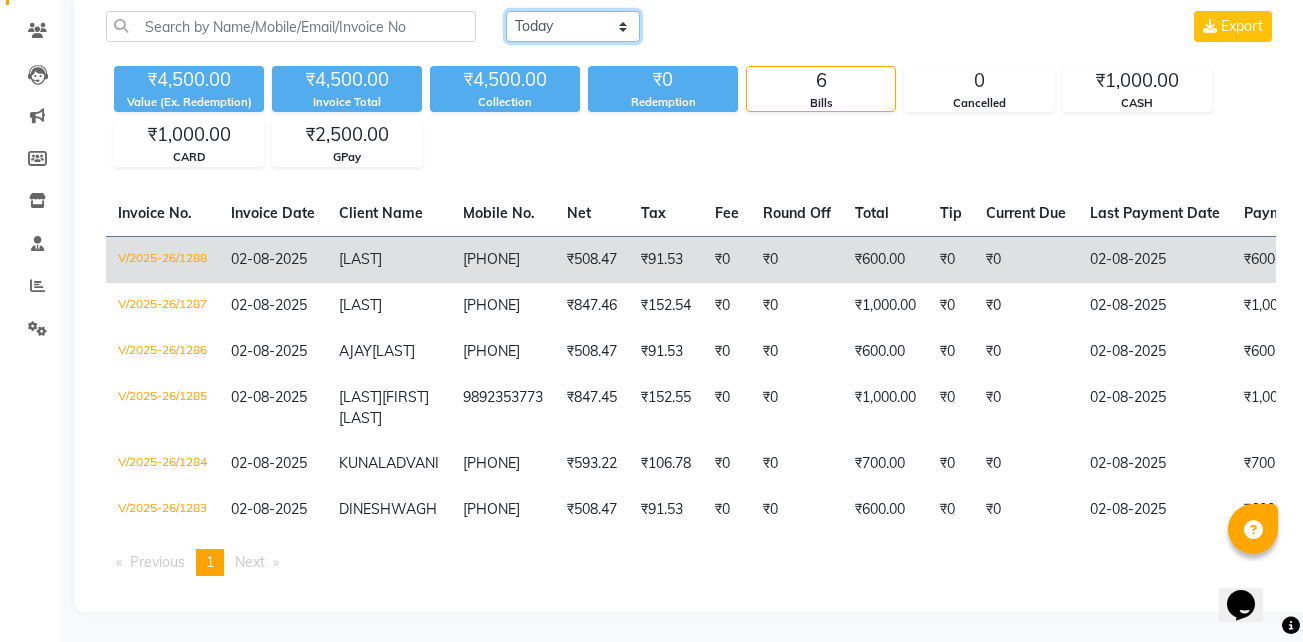 scroll, scrollTop: 204, scrollLeft: 0, axis: vertical 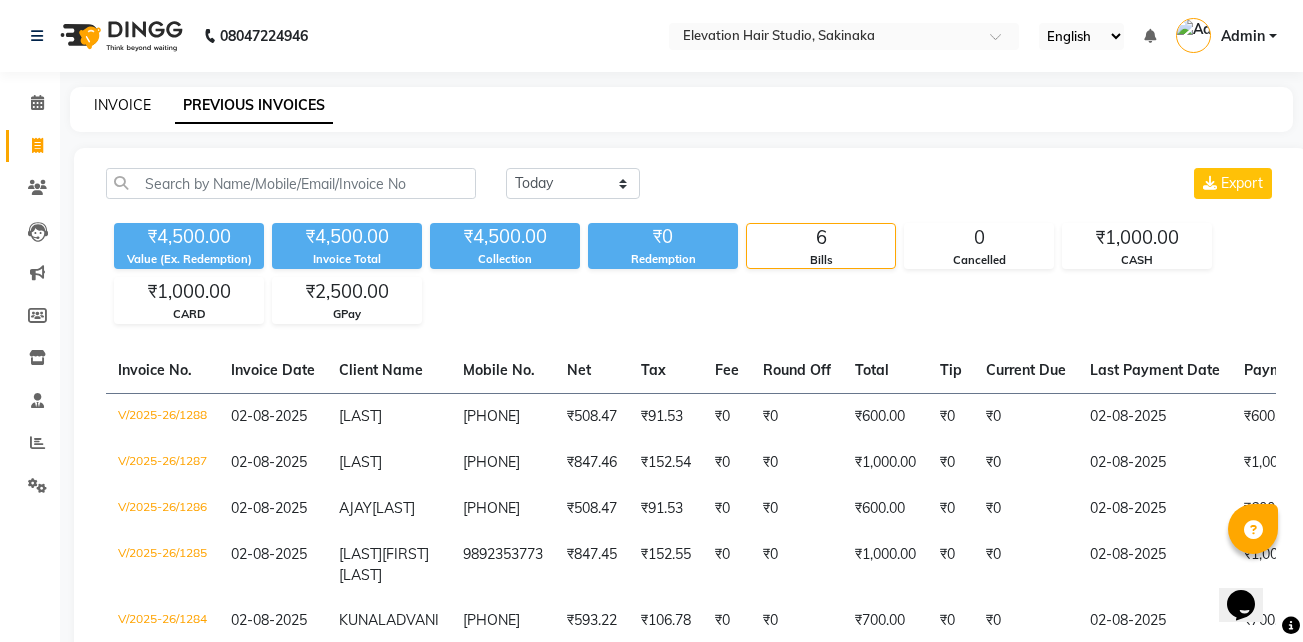 click on "INVOICE" 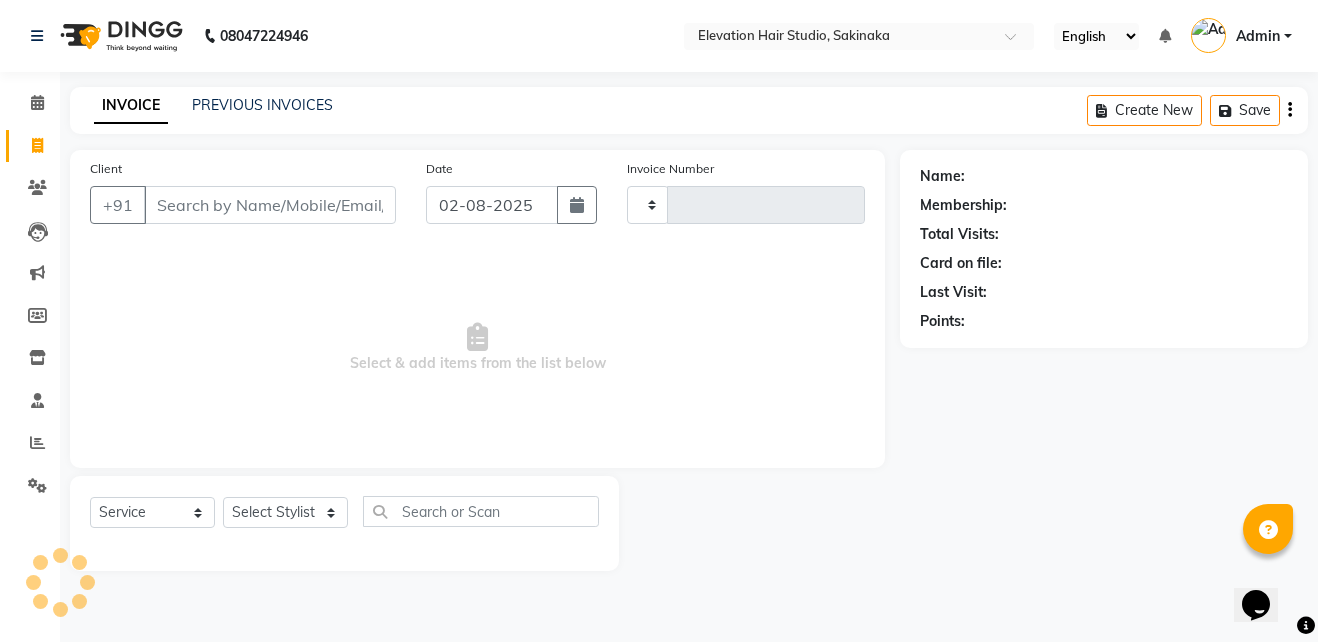 type on "1289" 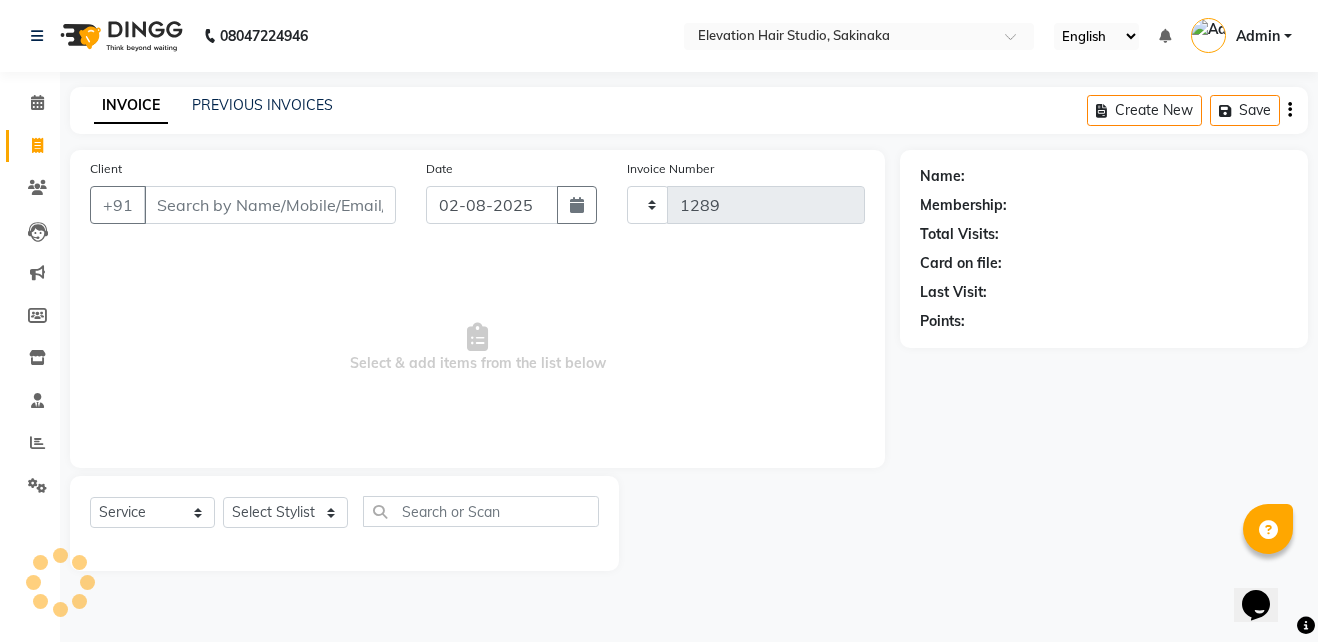 select on "4949" 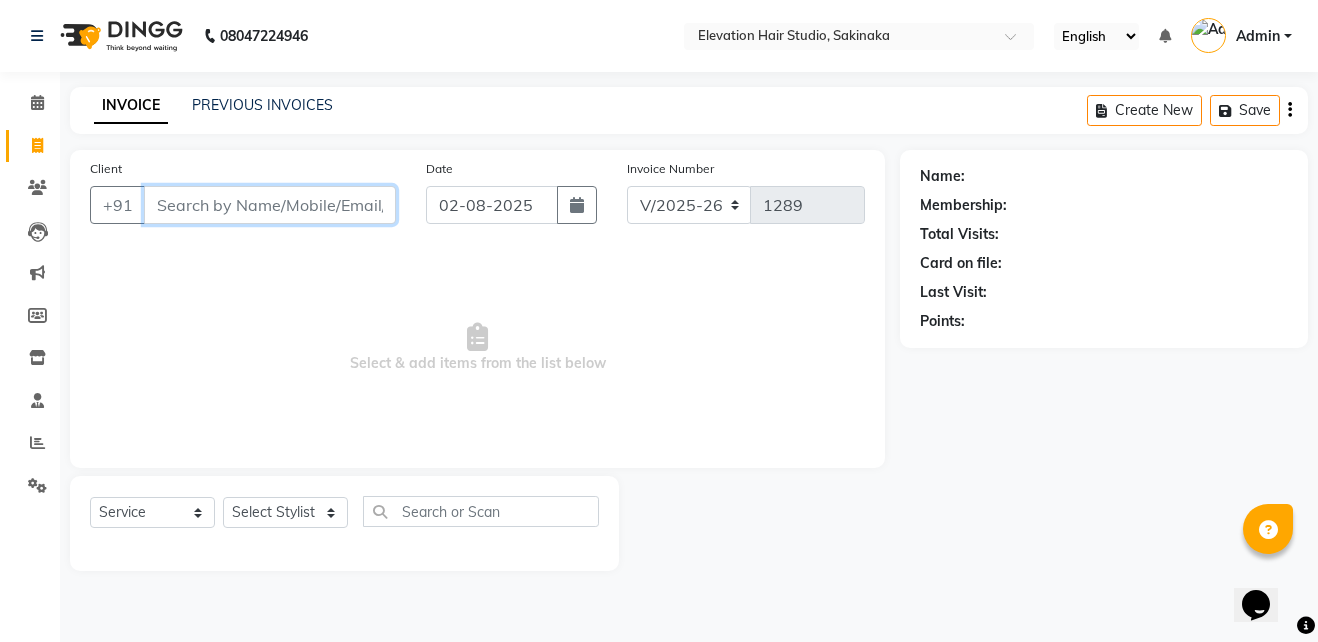 click on "Client" at bounding box center (270, 205) 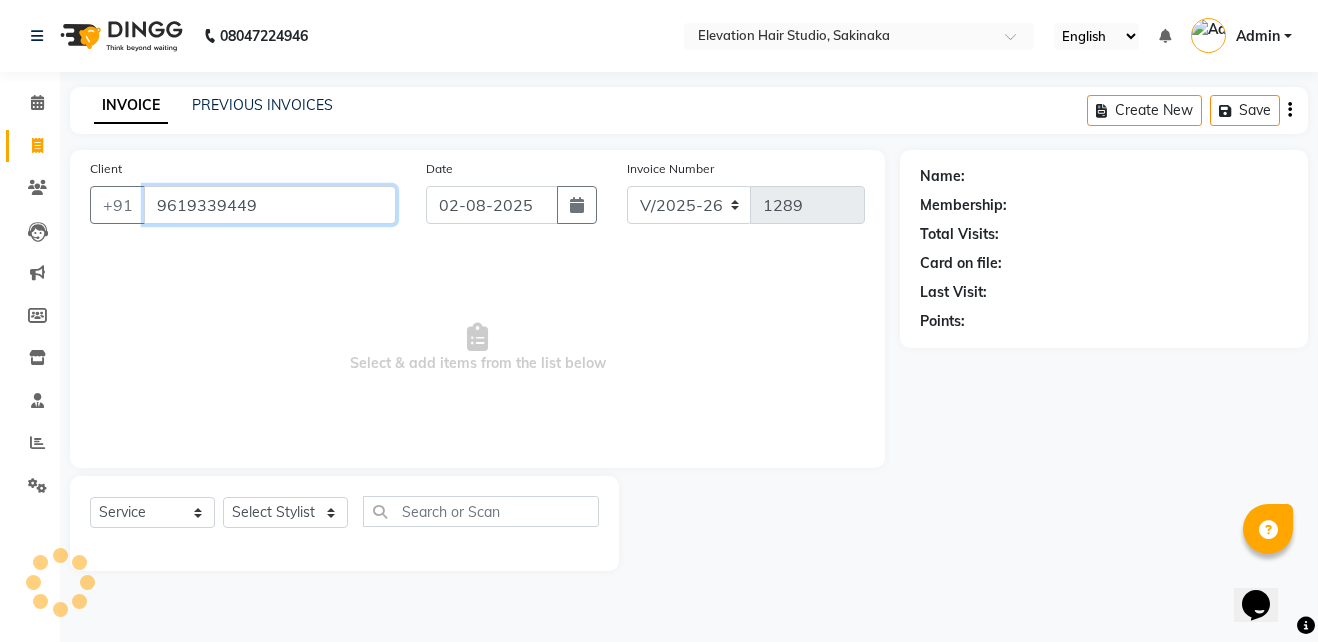 type on "9619339449" 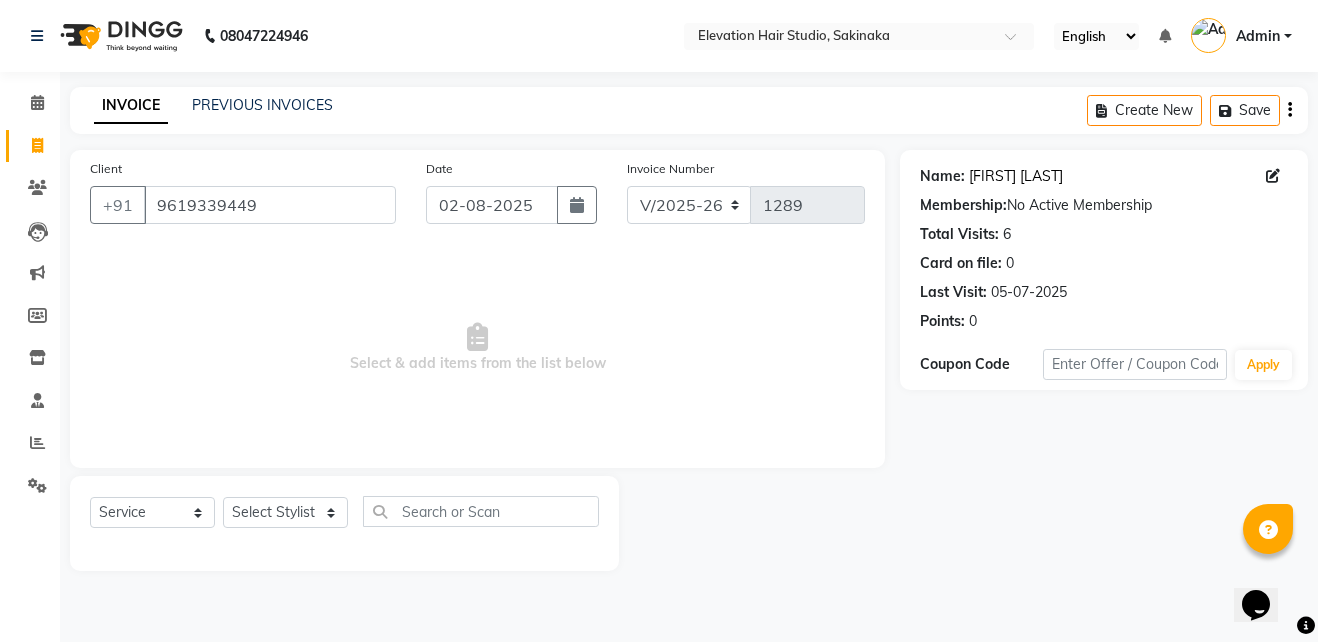 click on "Sudin Parab" 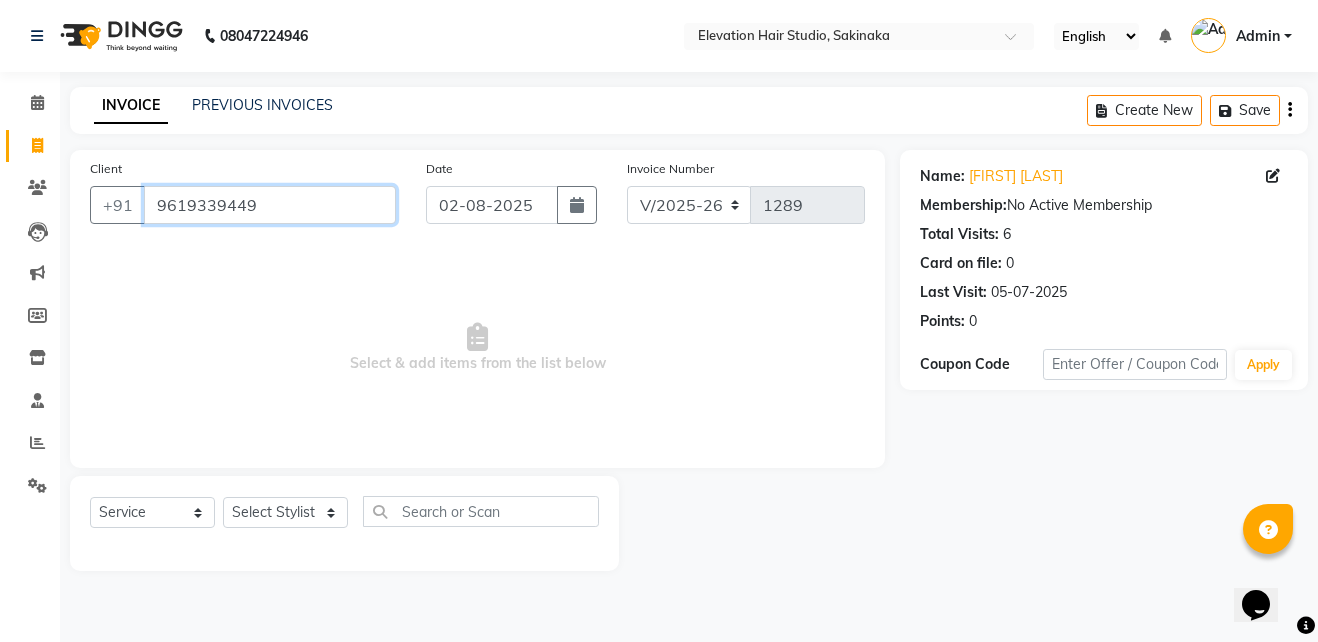 click on "9619339449" at bounding box center (270, 205) 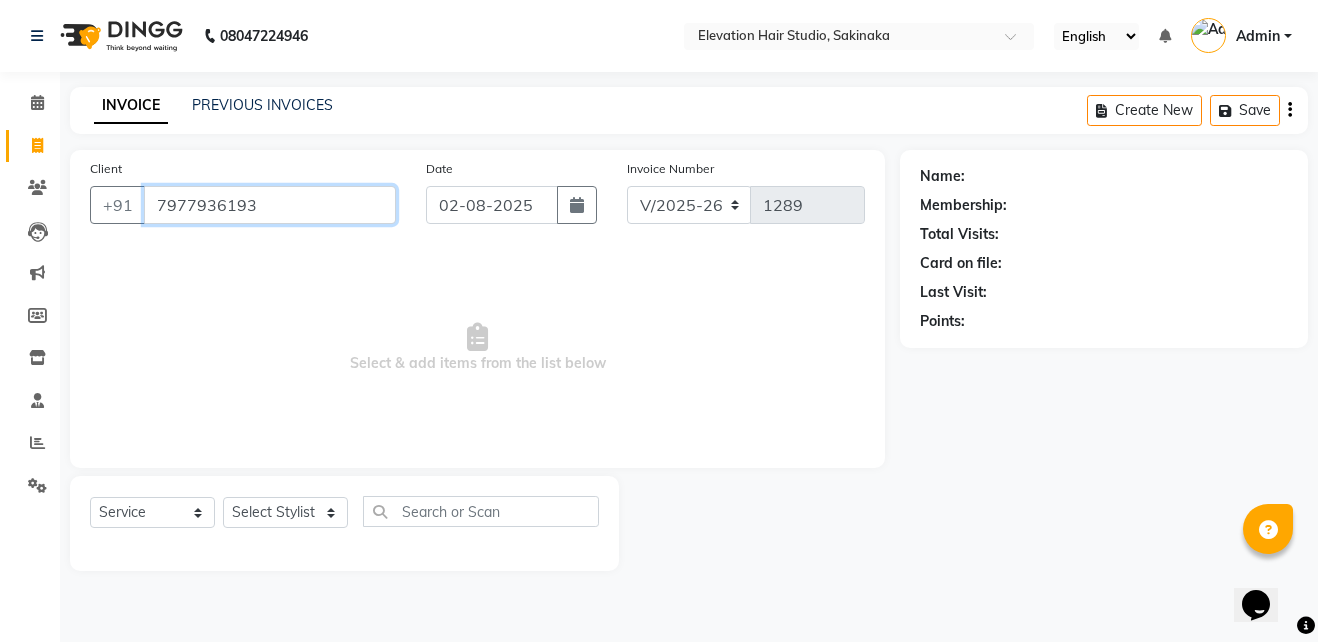 type on "7977936193" 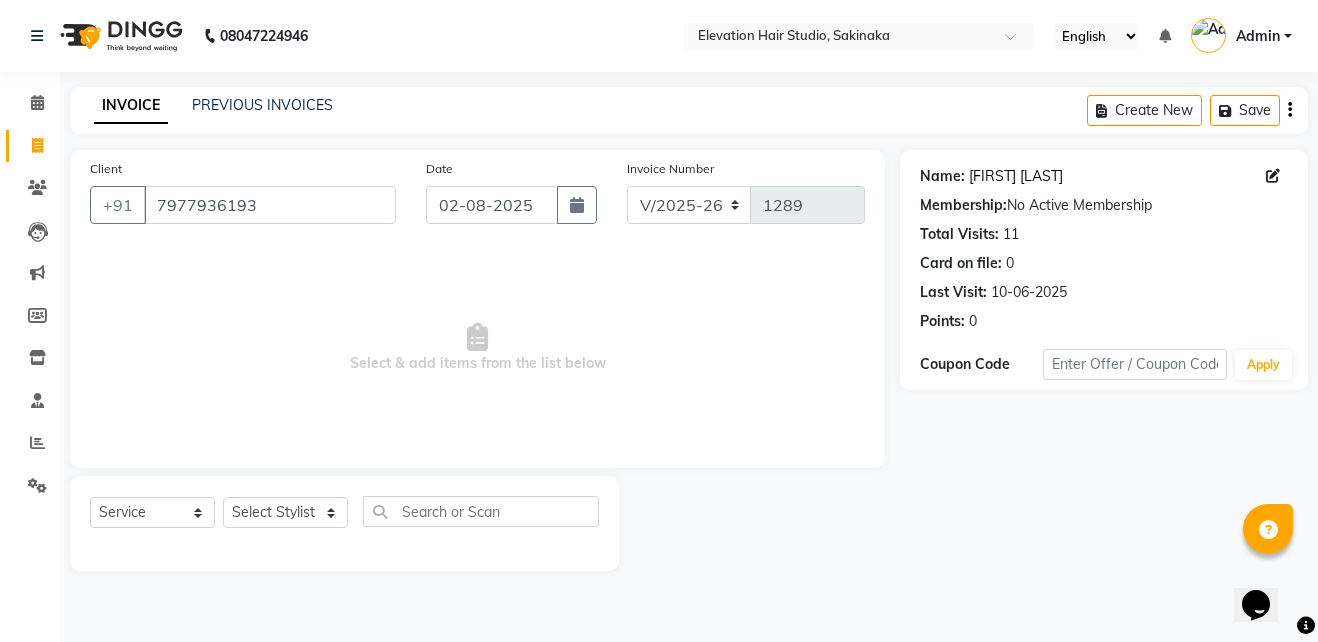 click on "Saurabh More" 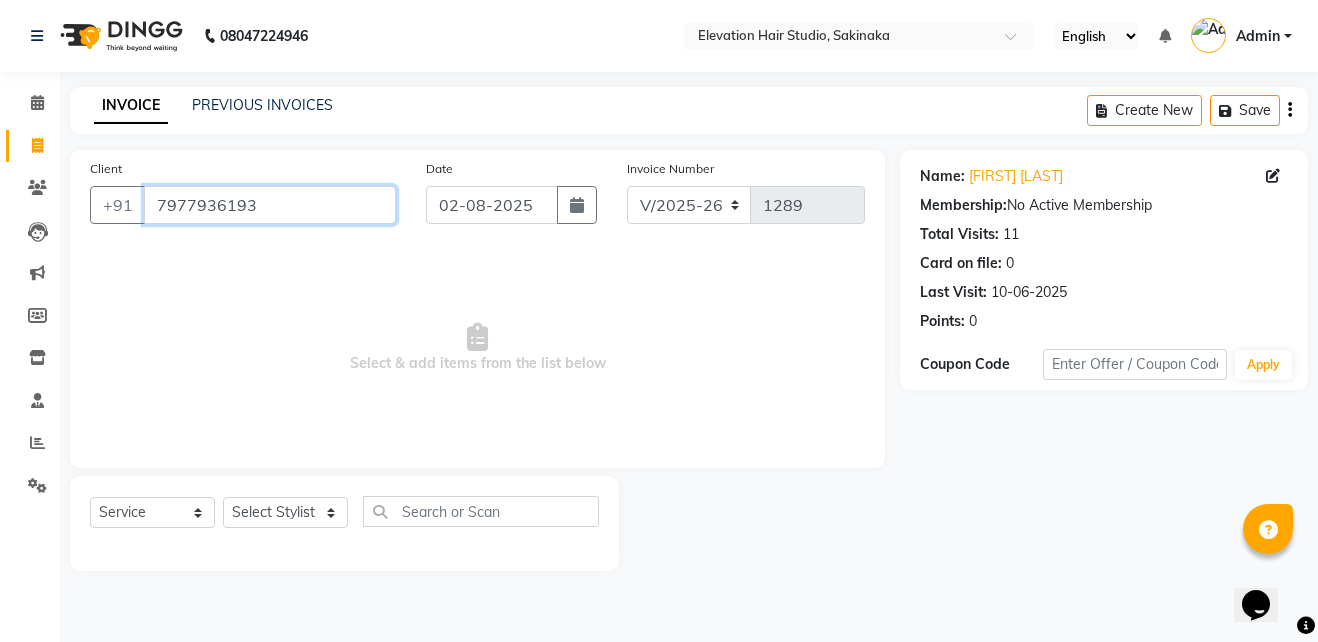 click on "7977936193" at bounding box center (270, 205) 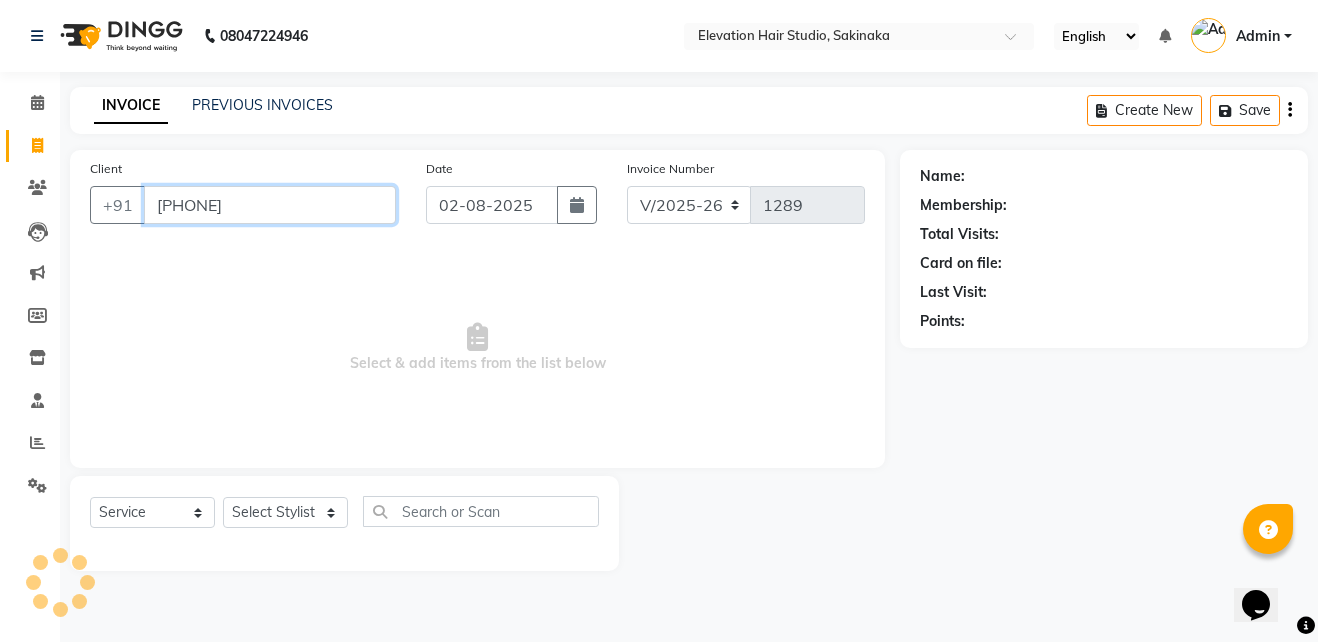 type on "[PHONE]" 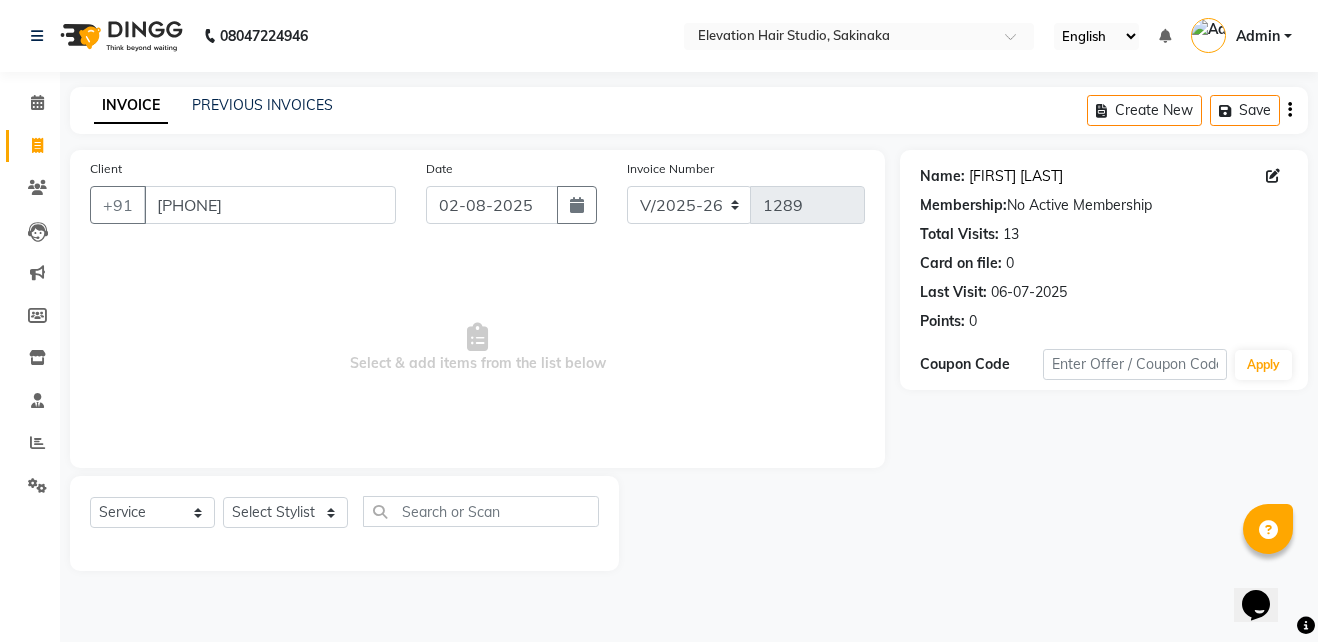 click on "Mayur Pendhari" 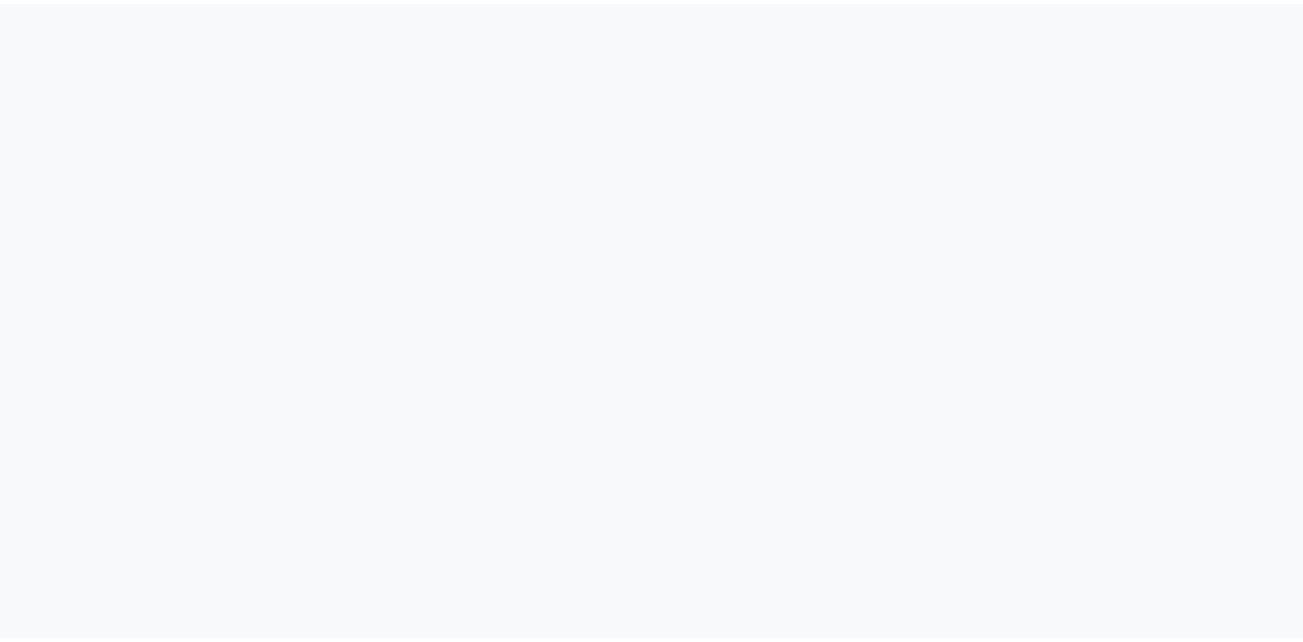 scroll, scrollTop: 0, scrollLeft: 0, axis: both 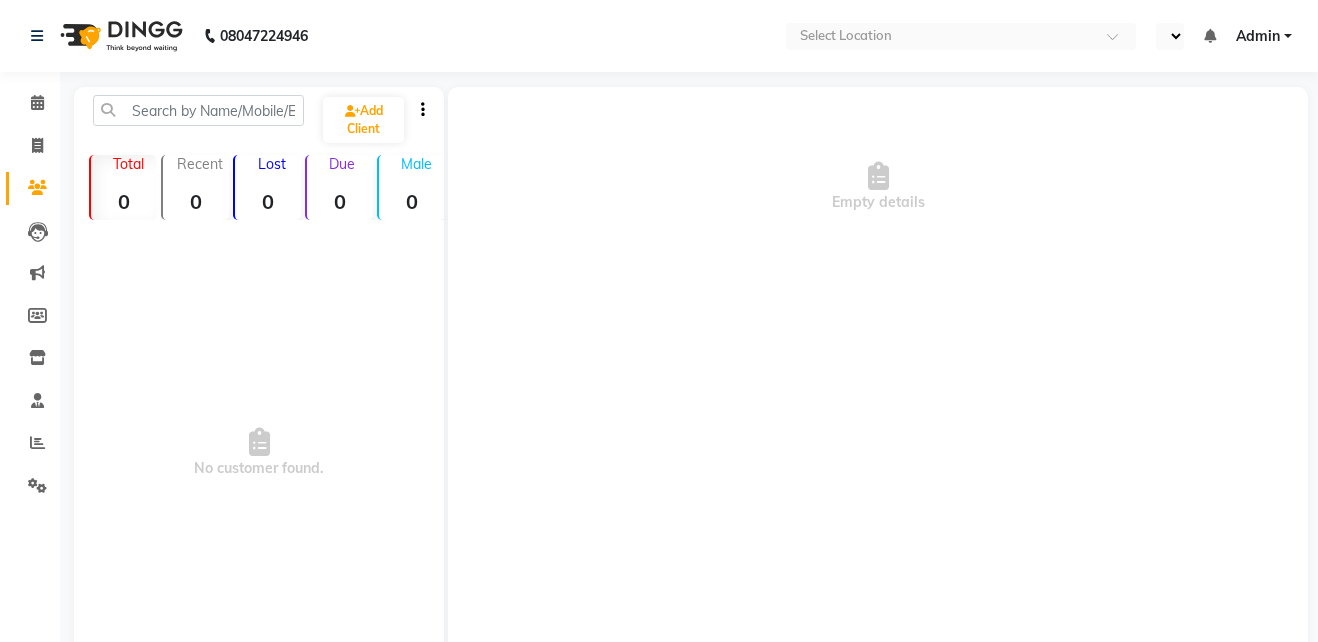 select on "en" 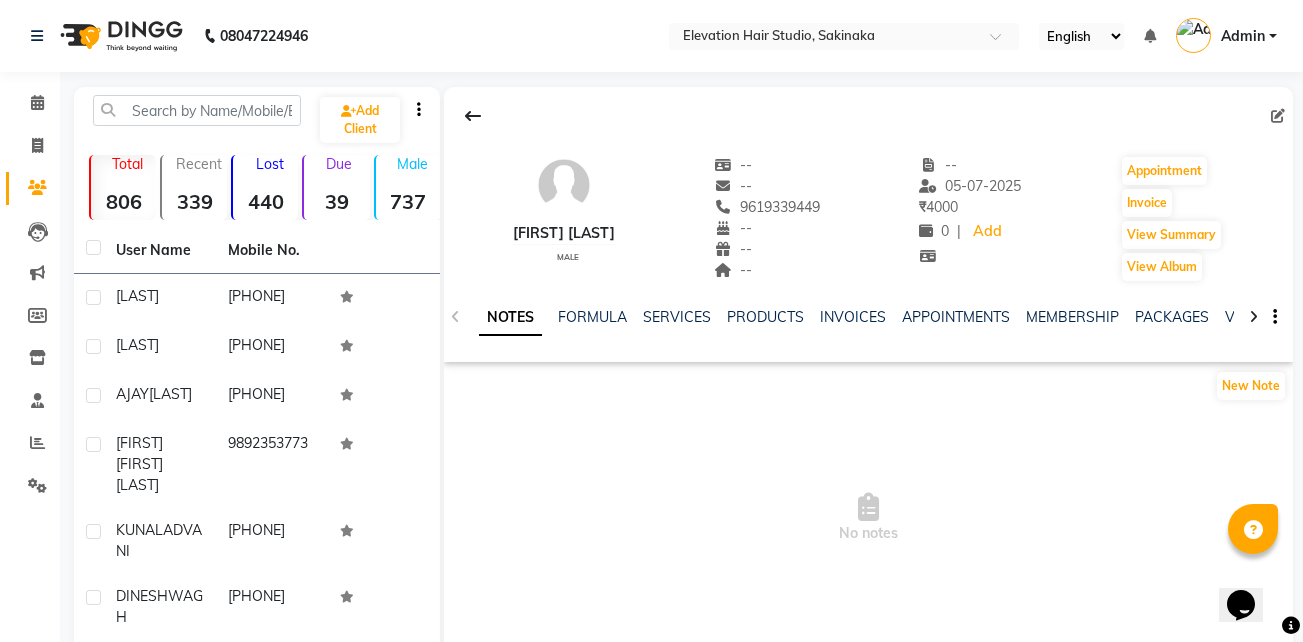 scroll, scrollTop: 0, scrollLeft: 0, axis: both 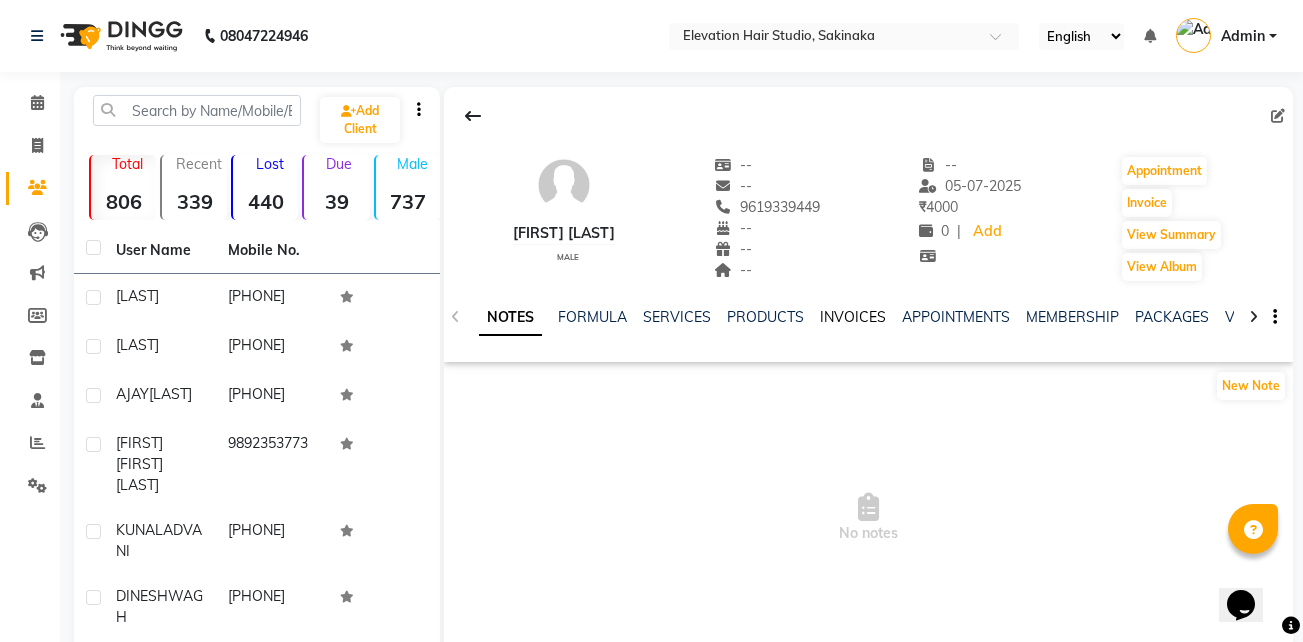 click on "INVOICES" 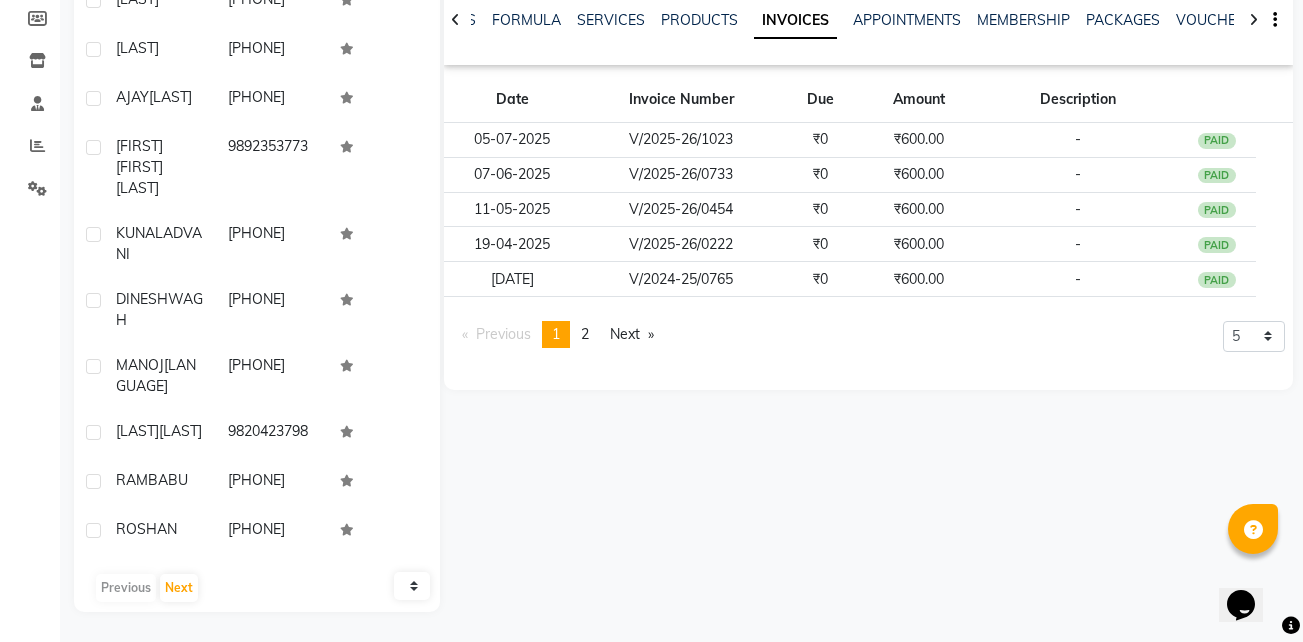 scroll, scrollTop: 306, scrollLeft: 0, axis: vertical 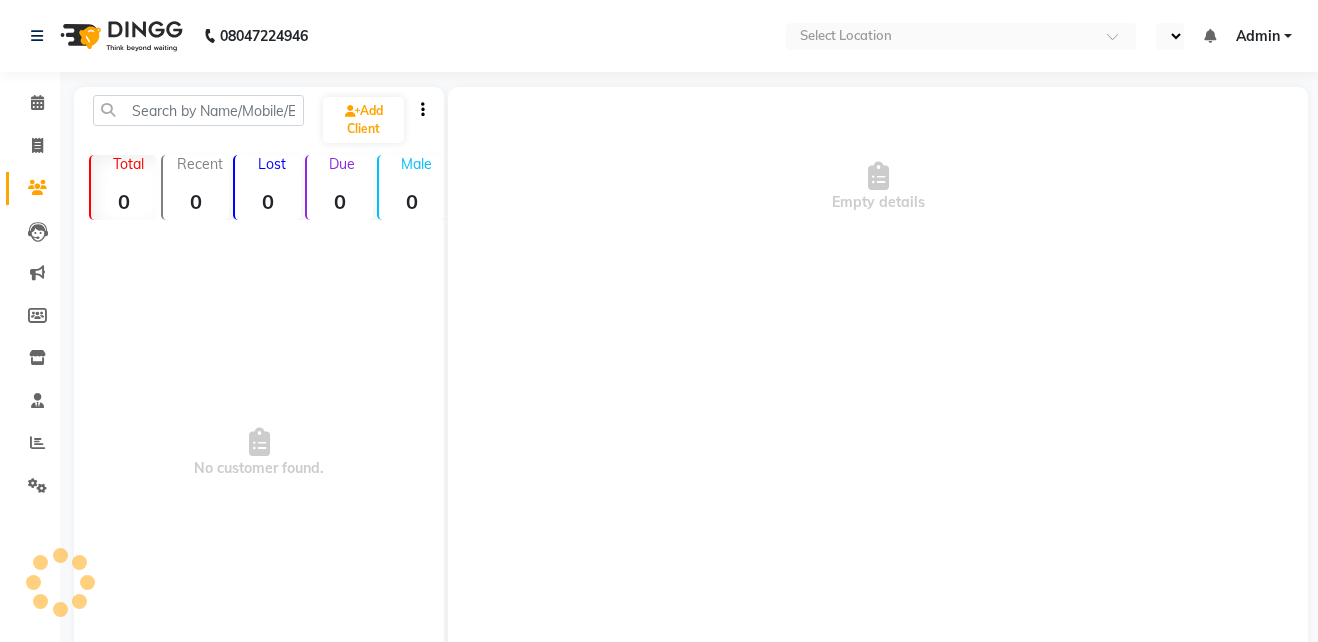 select on "en" 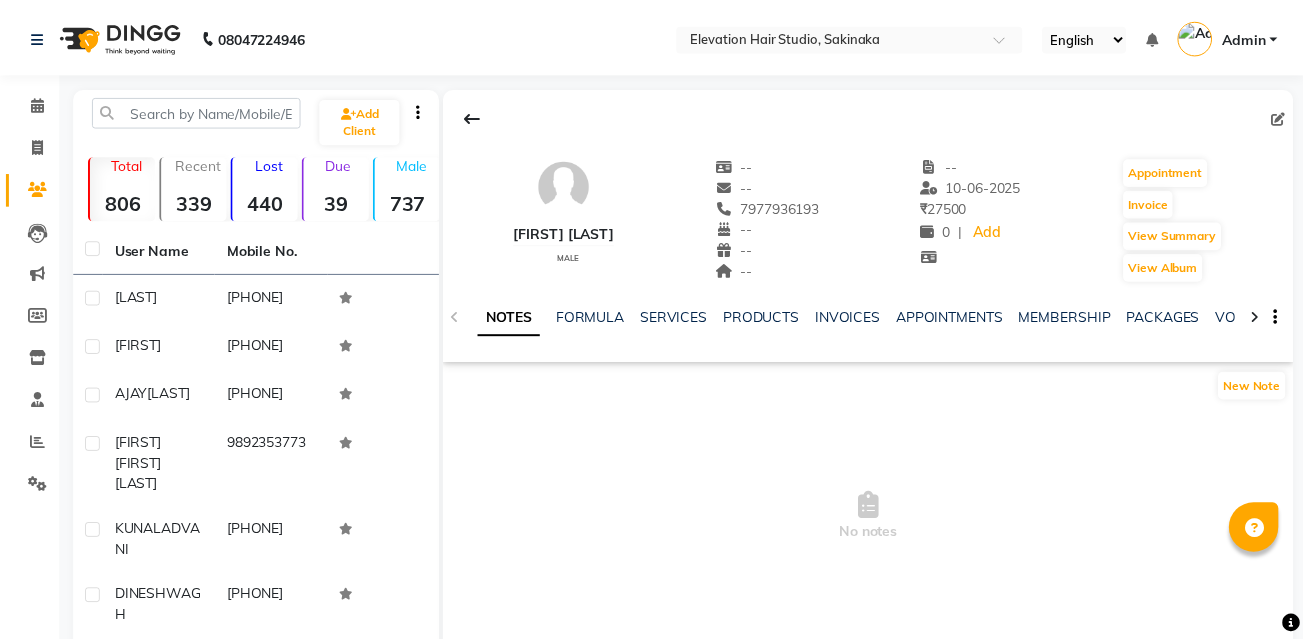 scroll, scrollTop: 0, scrollLeft: 0, axis: both 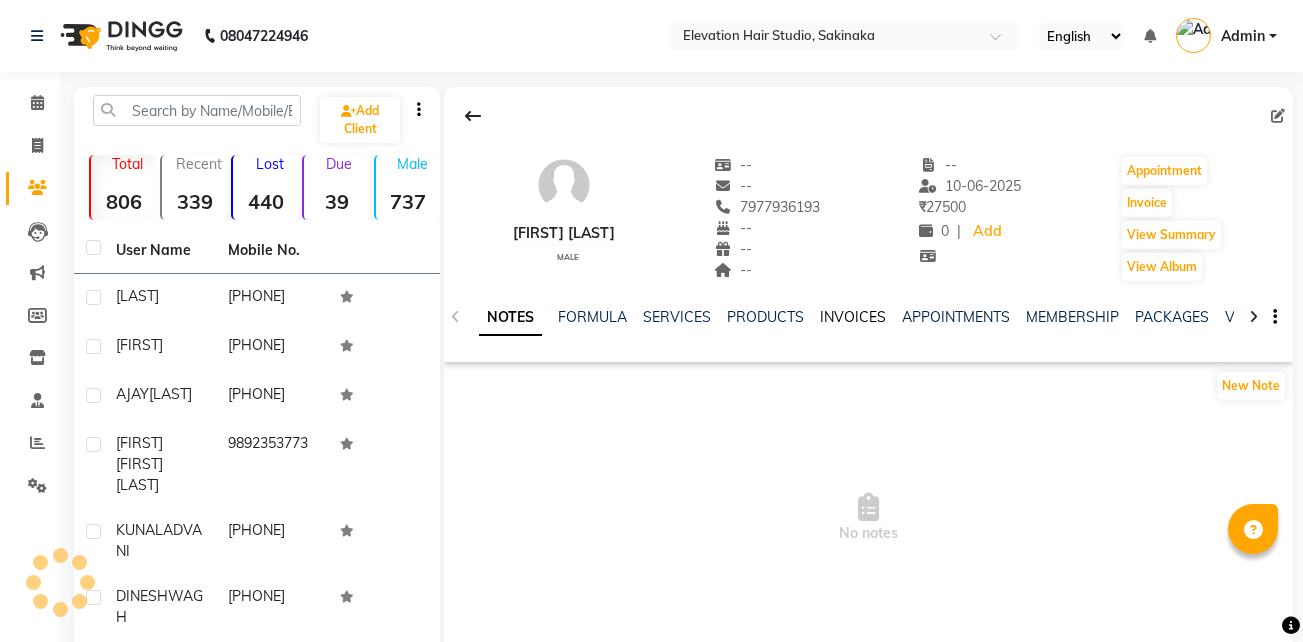 click on "INVOICES" 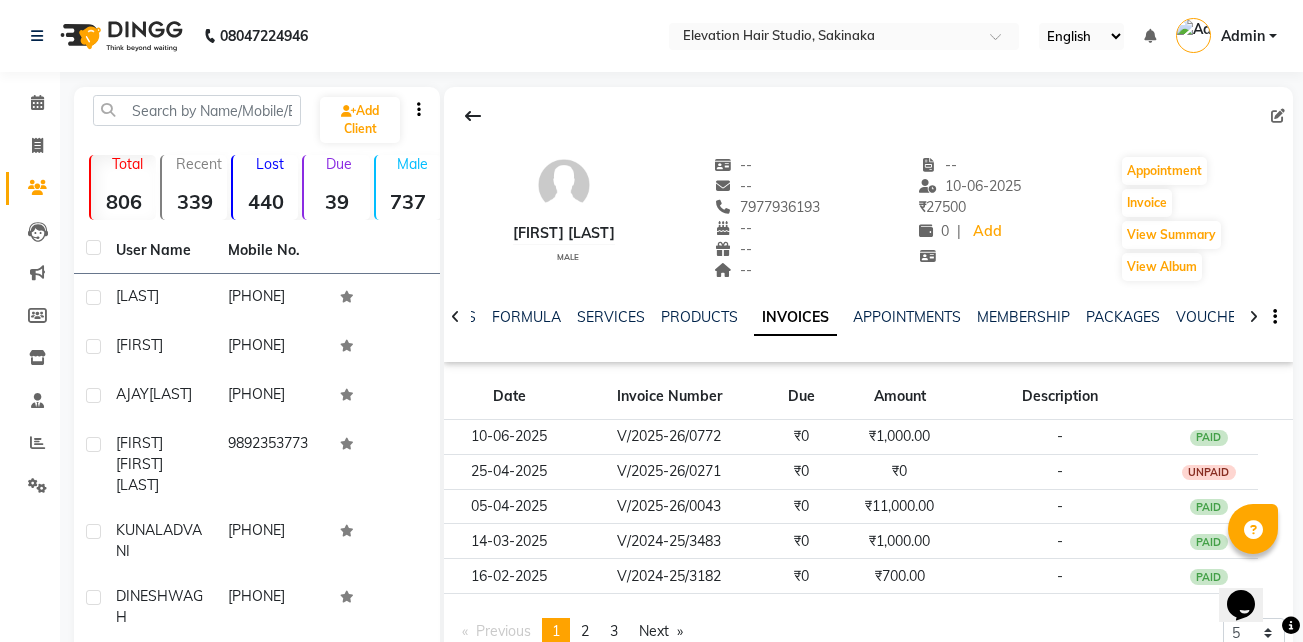scroll, scrollTop: 0, scrollLeft: 0, axis: both 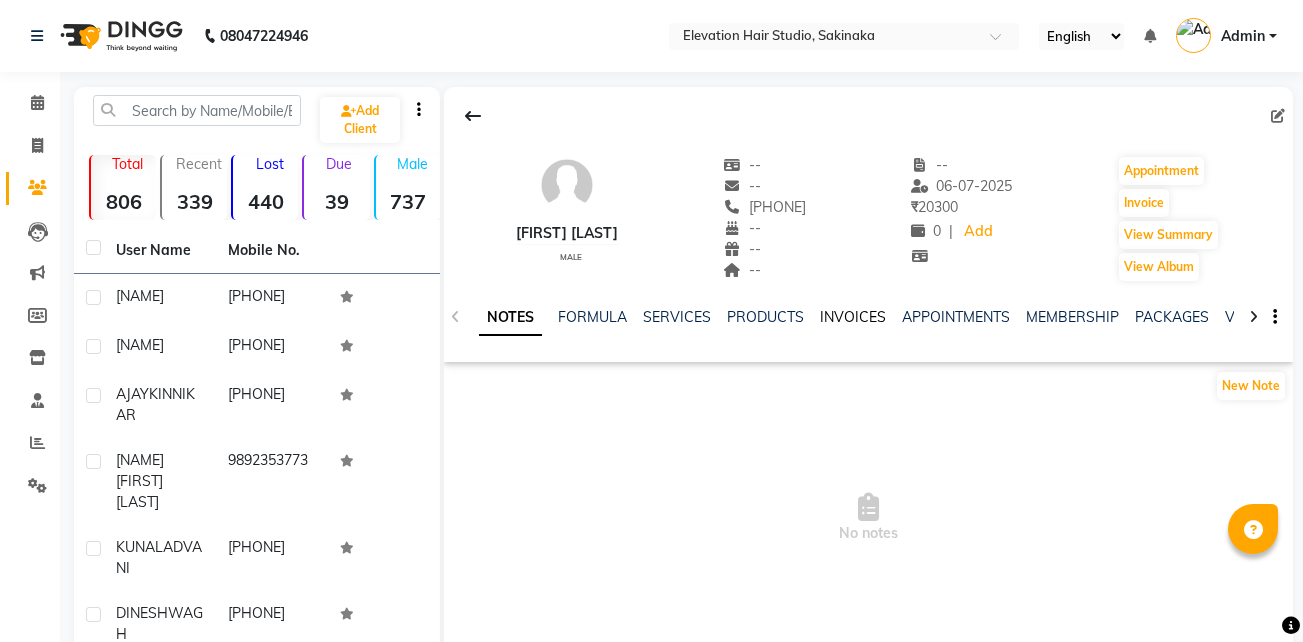 click on "INVOICES" 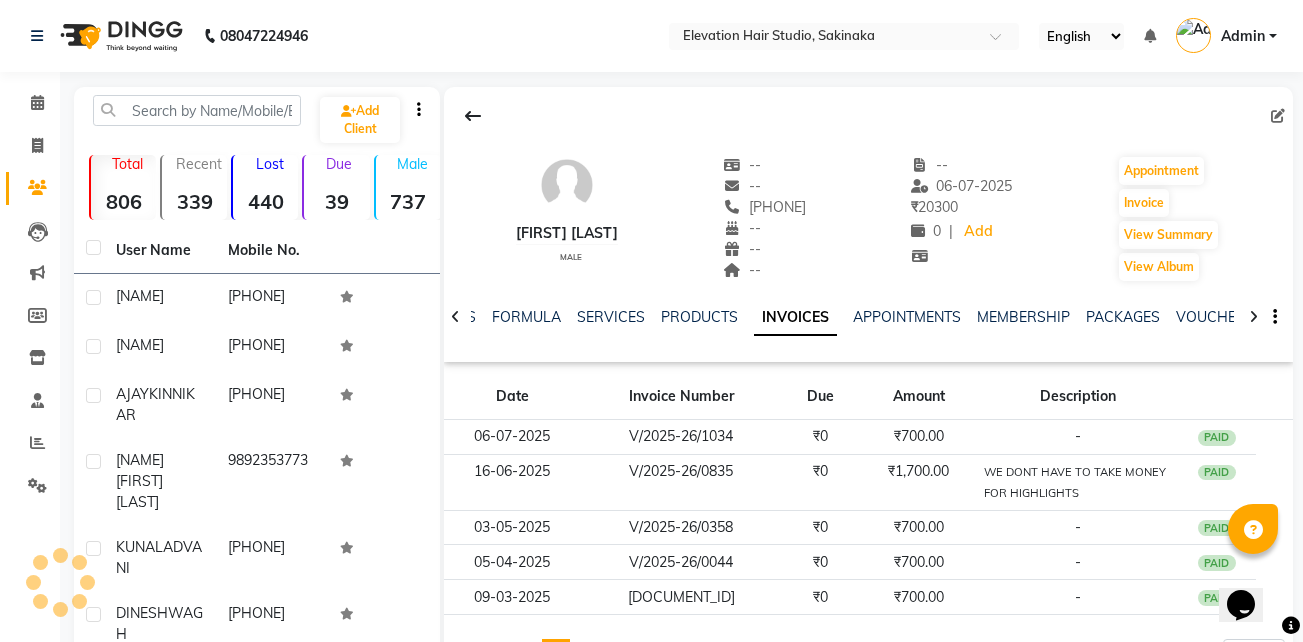 scroll, scrollTop: 0, scrollLeft: 0, axis: both 